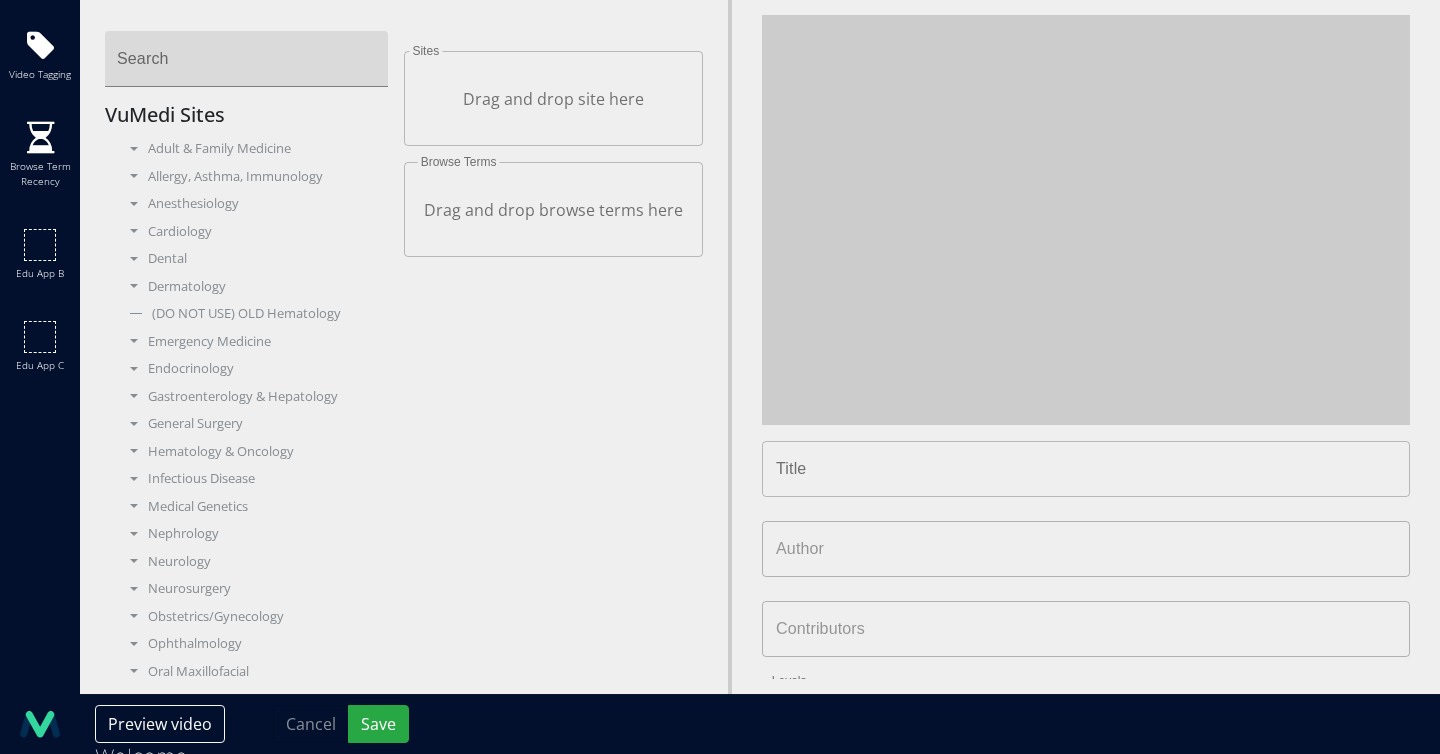 type on "**********" 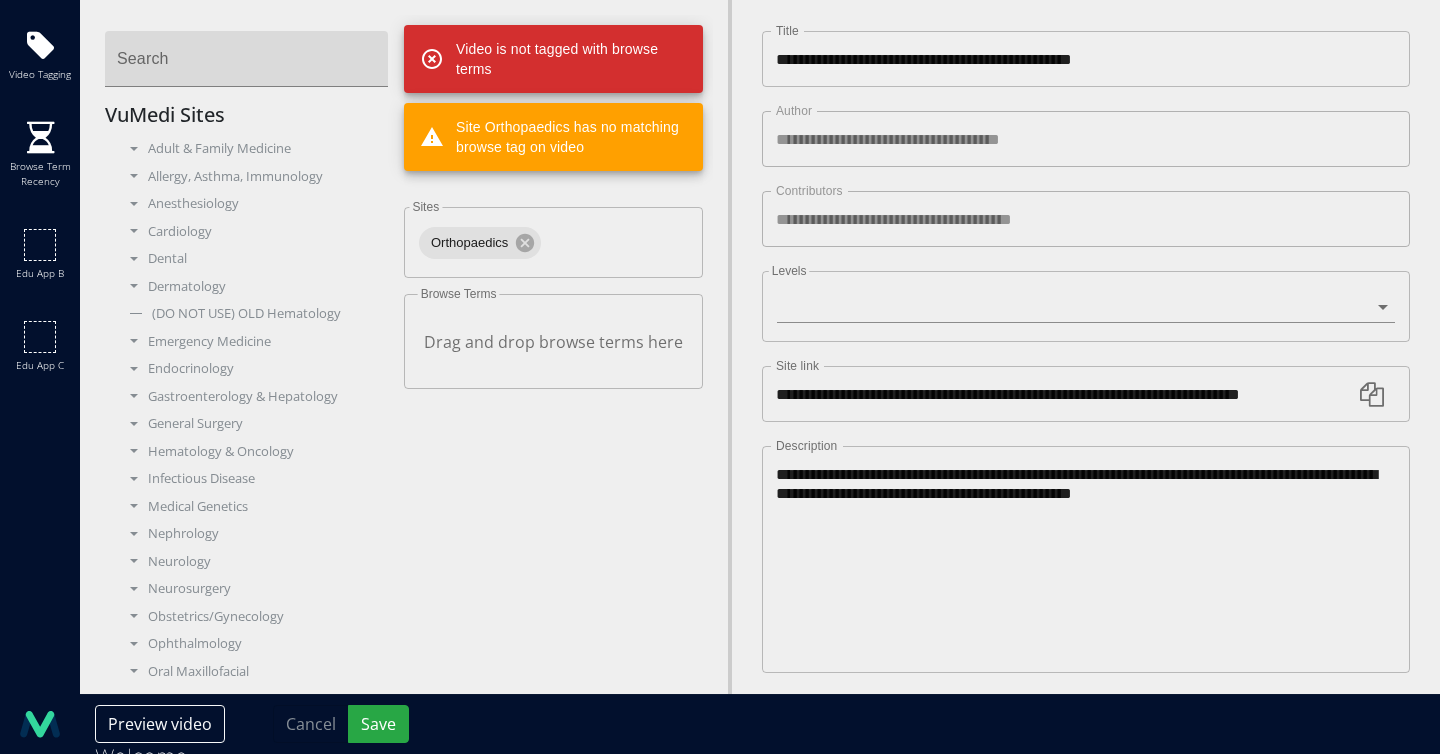 scroll, scrollTop: 0, scrollLeft: 0, axis: both 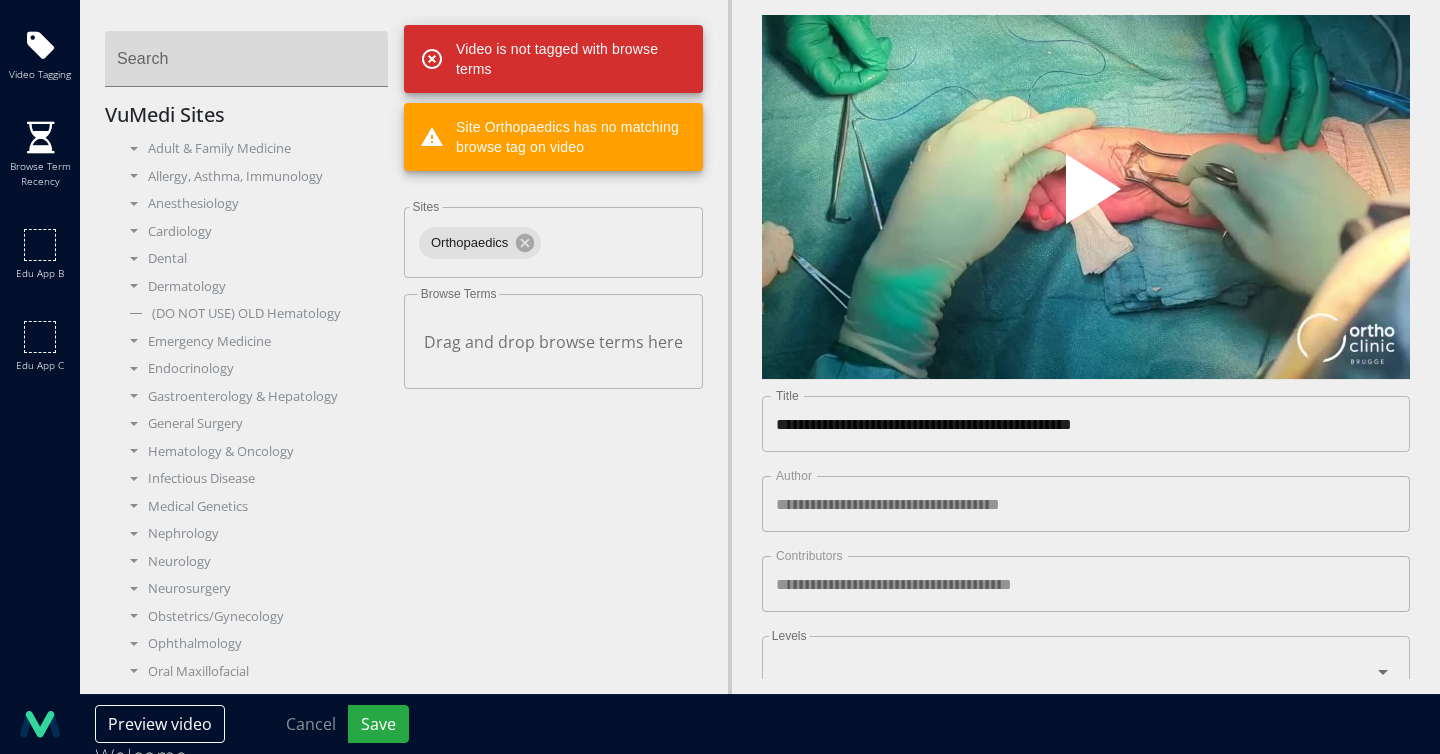click at bounding box center [1086, 197] 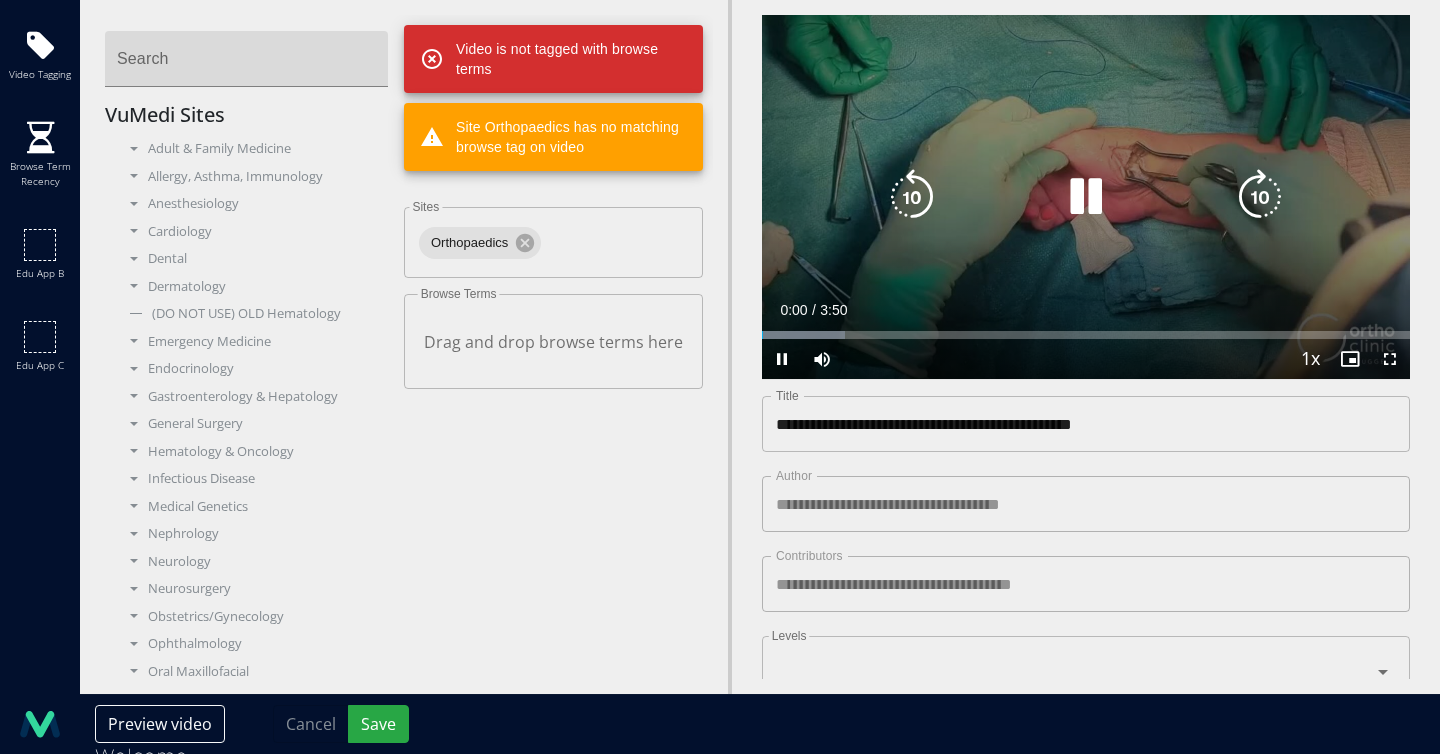 click at bounding box center [1086, 197] 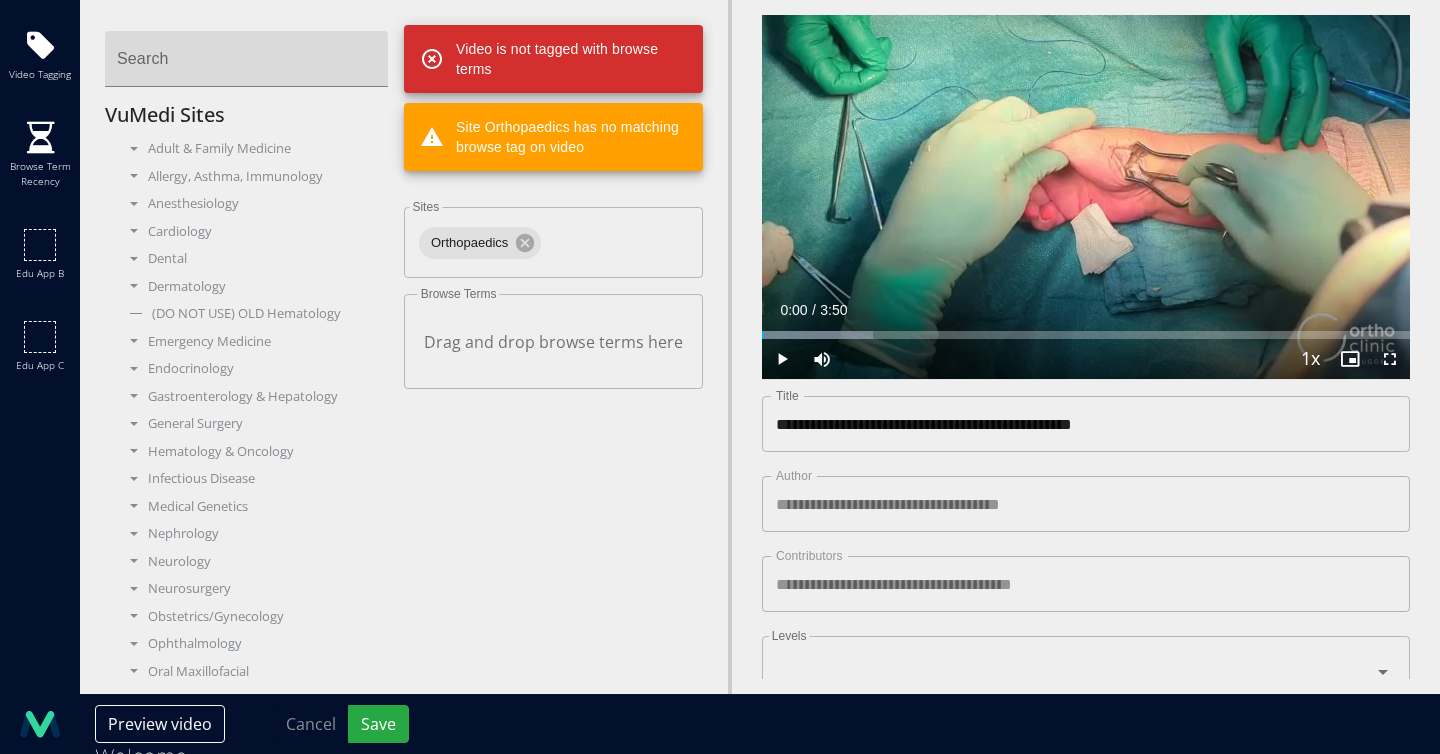 click on "**********" at bounding box center (1086, 424) 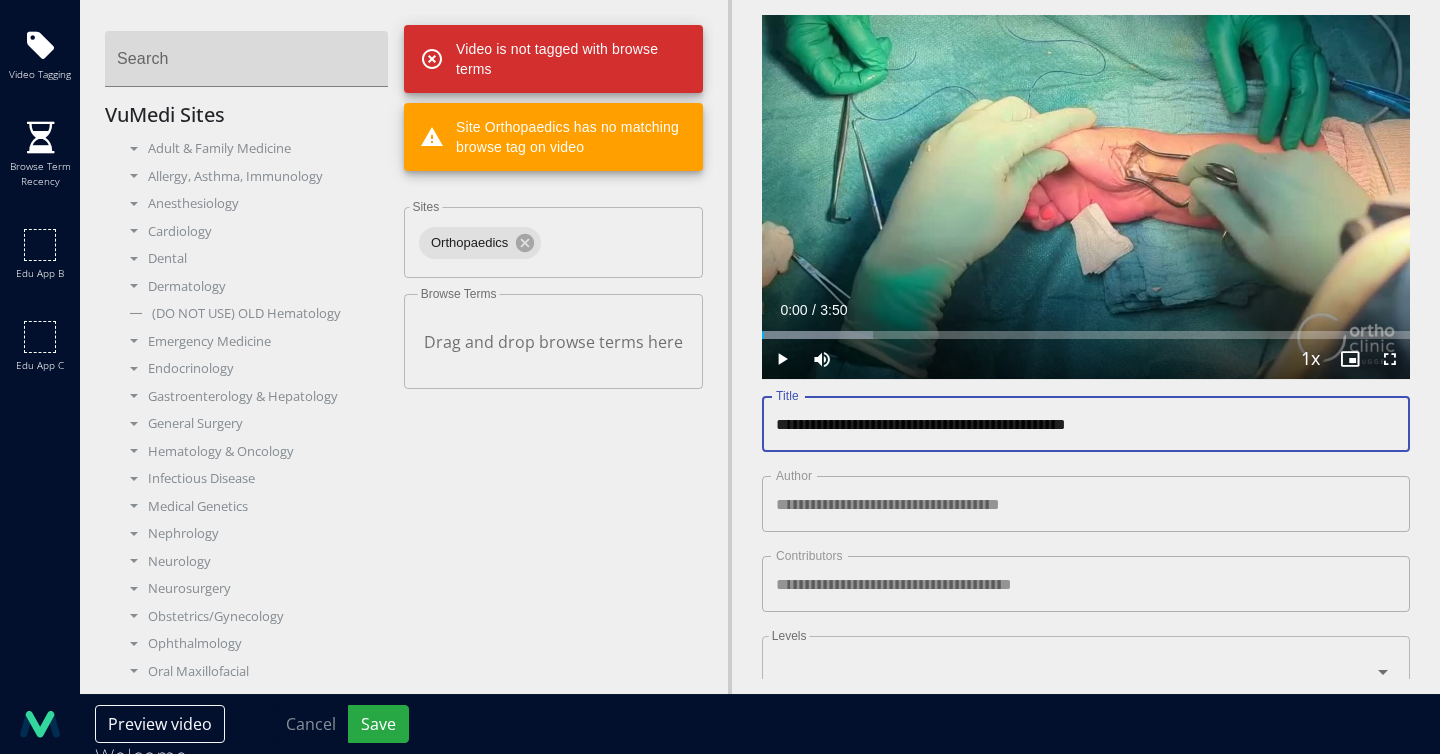 drag, startPoint x: 773, startPoint y: 416, endPoint x: 1093, endPoint y: 419, distance: 320.01407 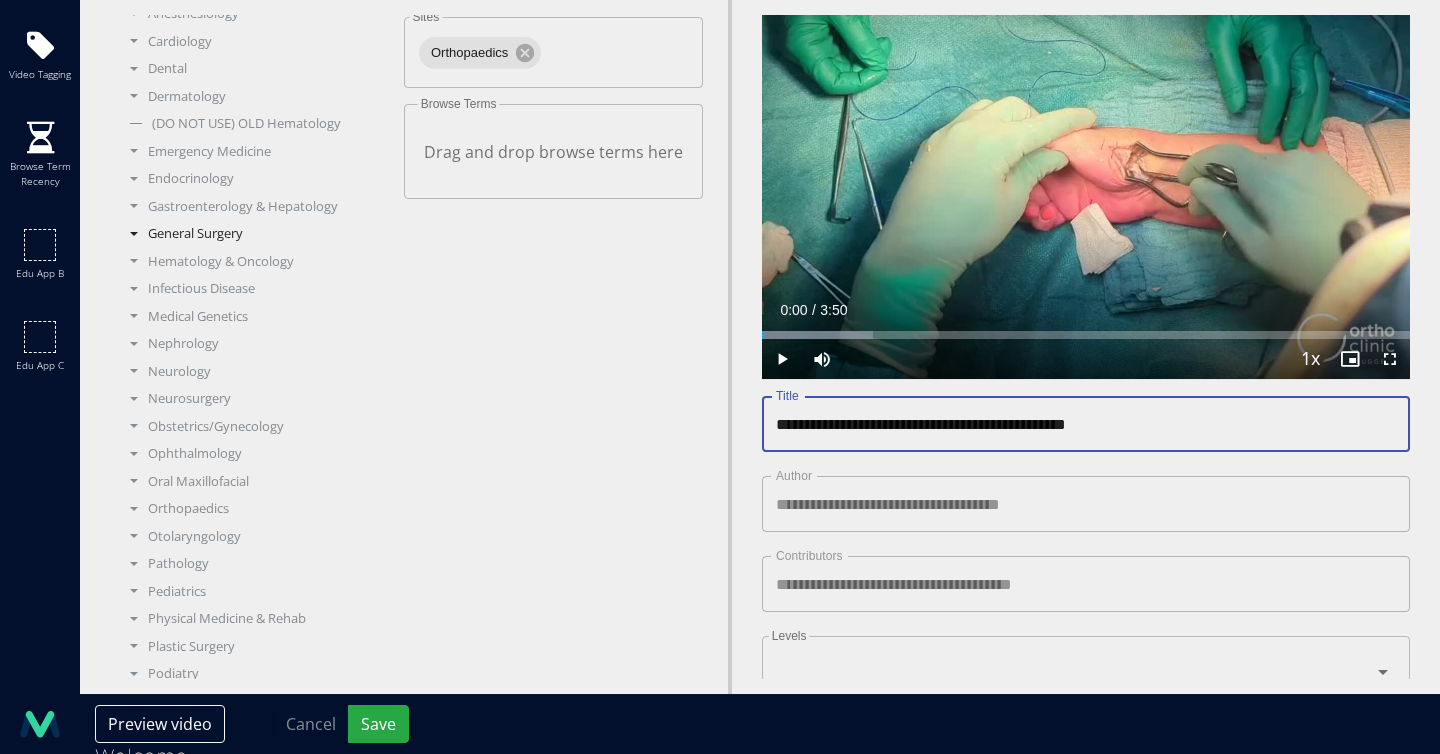 scroll, scrollTop: 189, scrollLeft: 0, axis: vertical 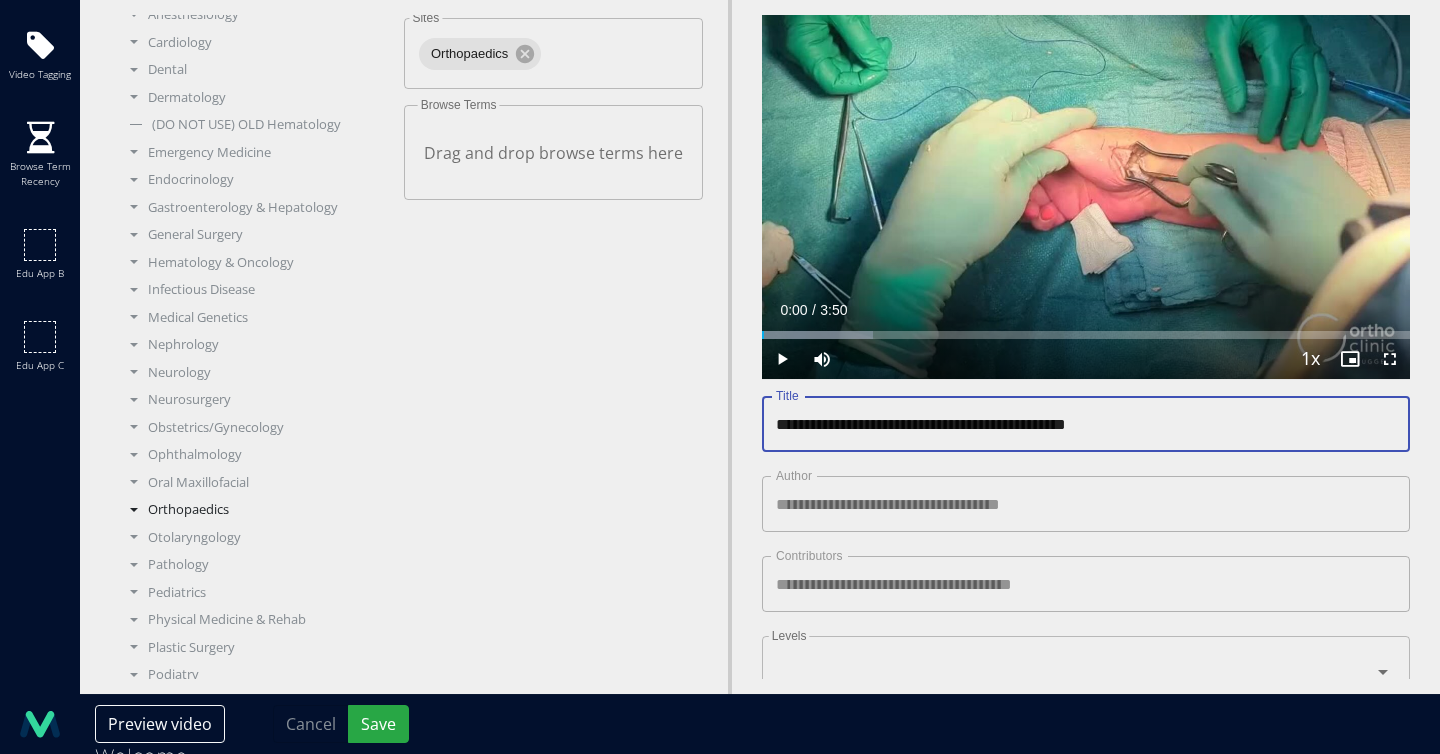type on "**********" 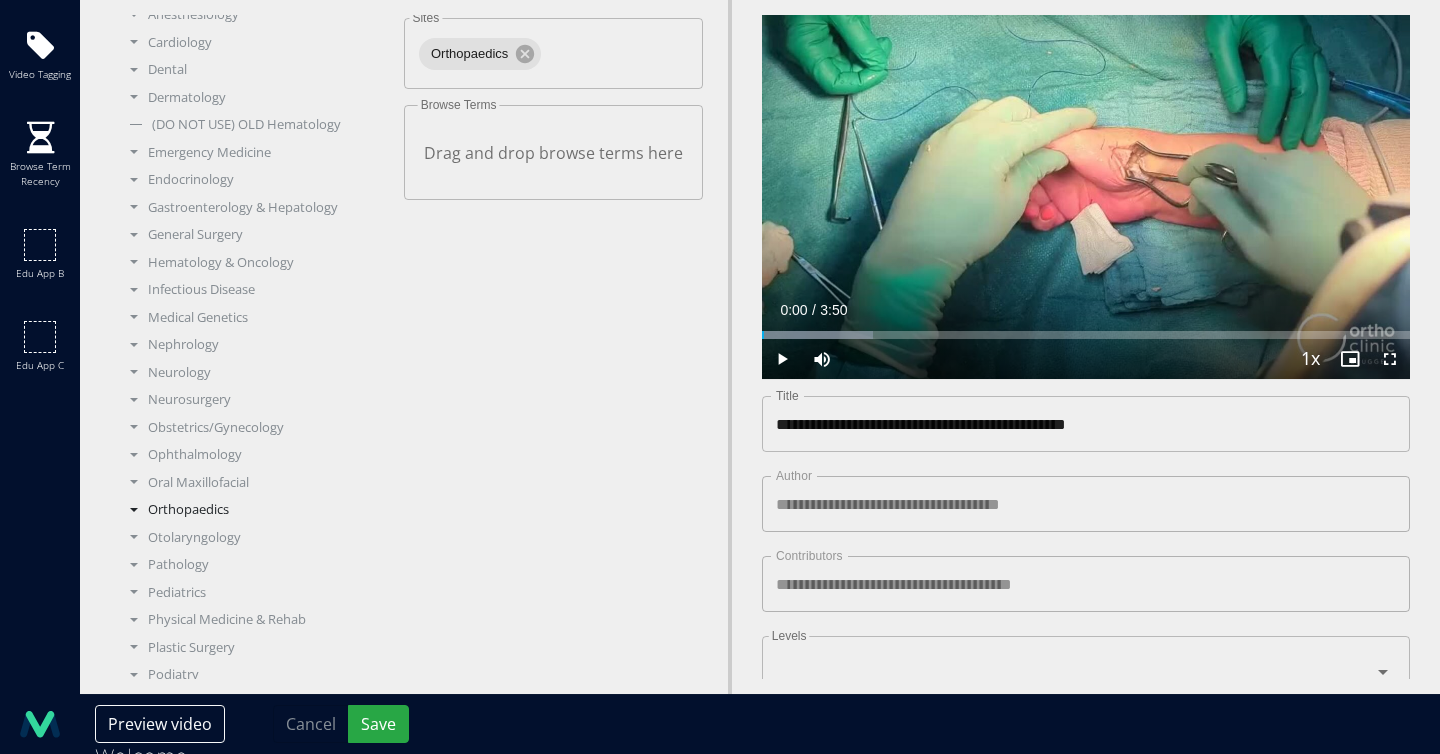 click on "Orthopaedics" at bounding box center [254, 510] 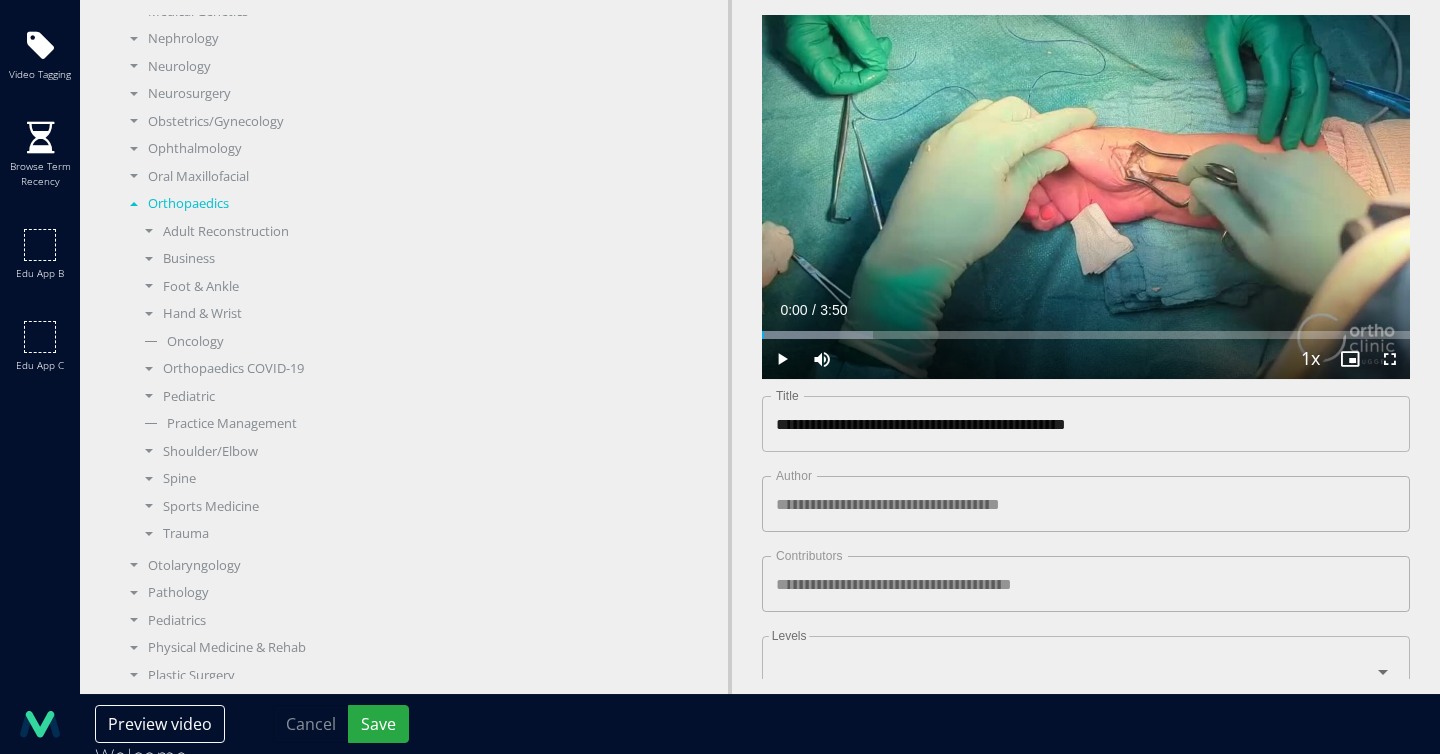 scroll, scrollTop: 686, scrollLeft: 0, axis: vertical 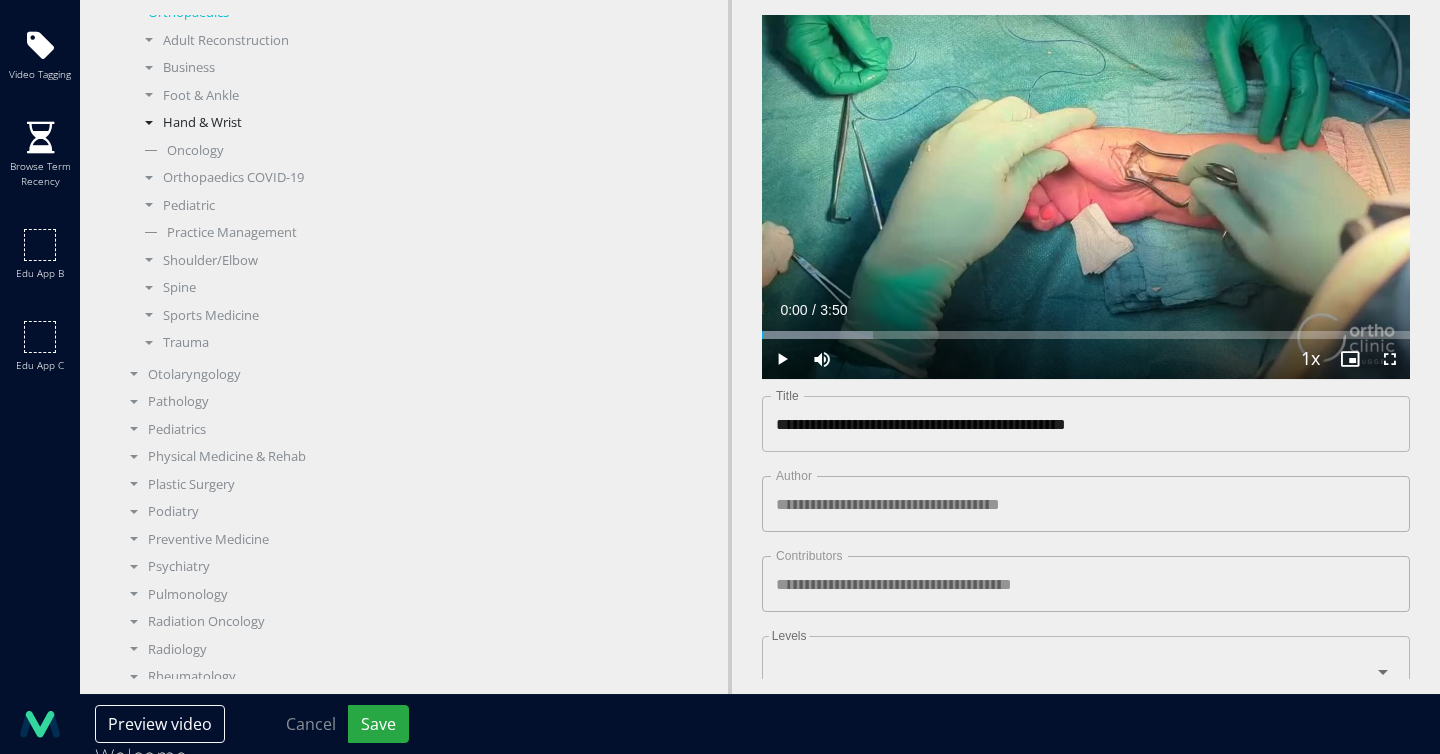 click on "Hand & Wrist" at bounding box center [262, 123] 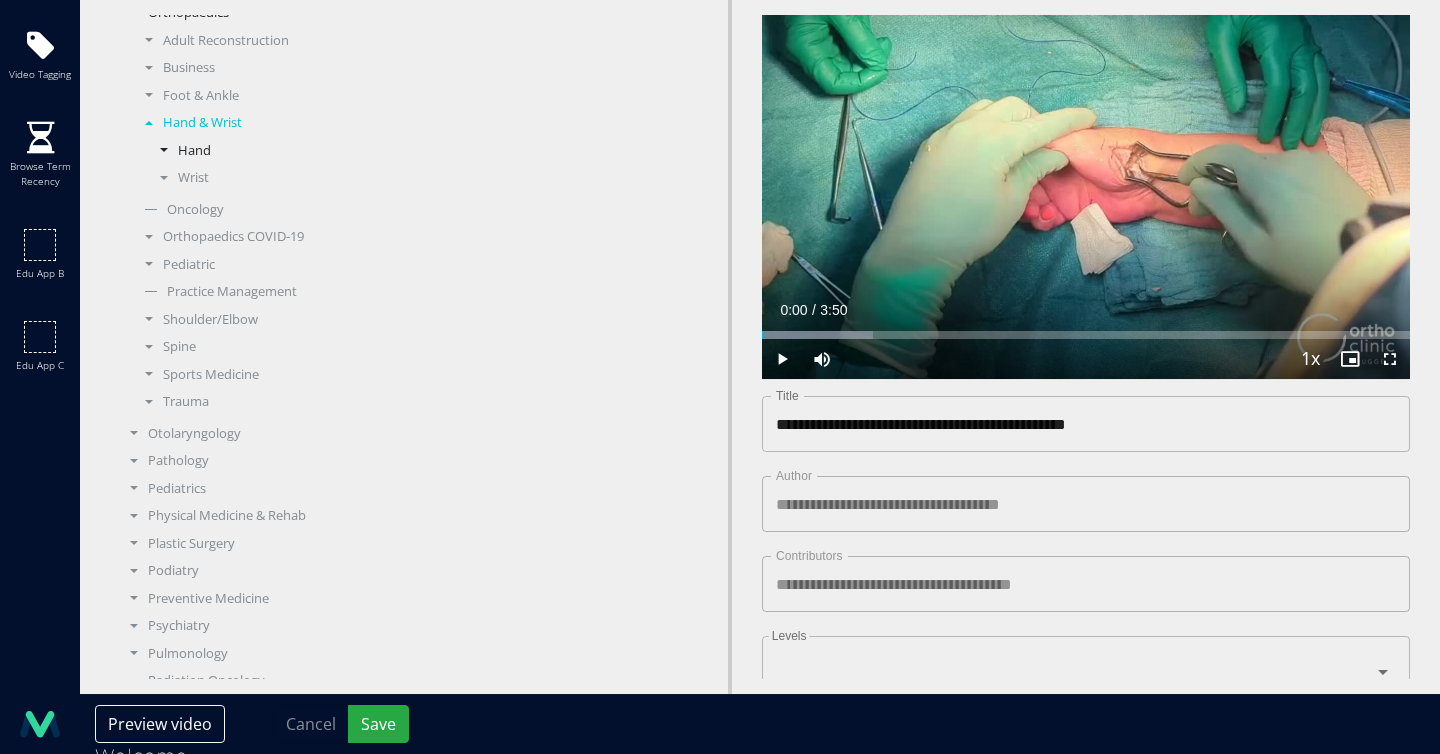 click on "Hand" at bounding box center [269, 151] 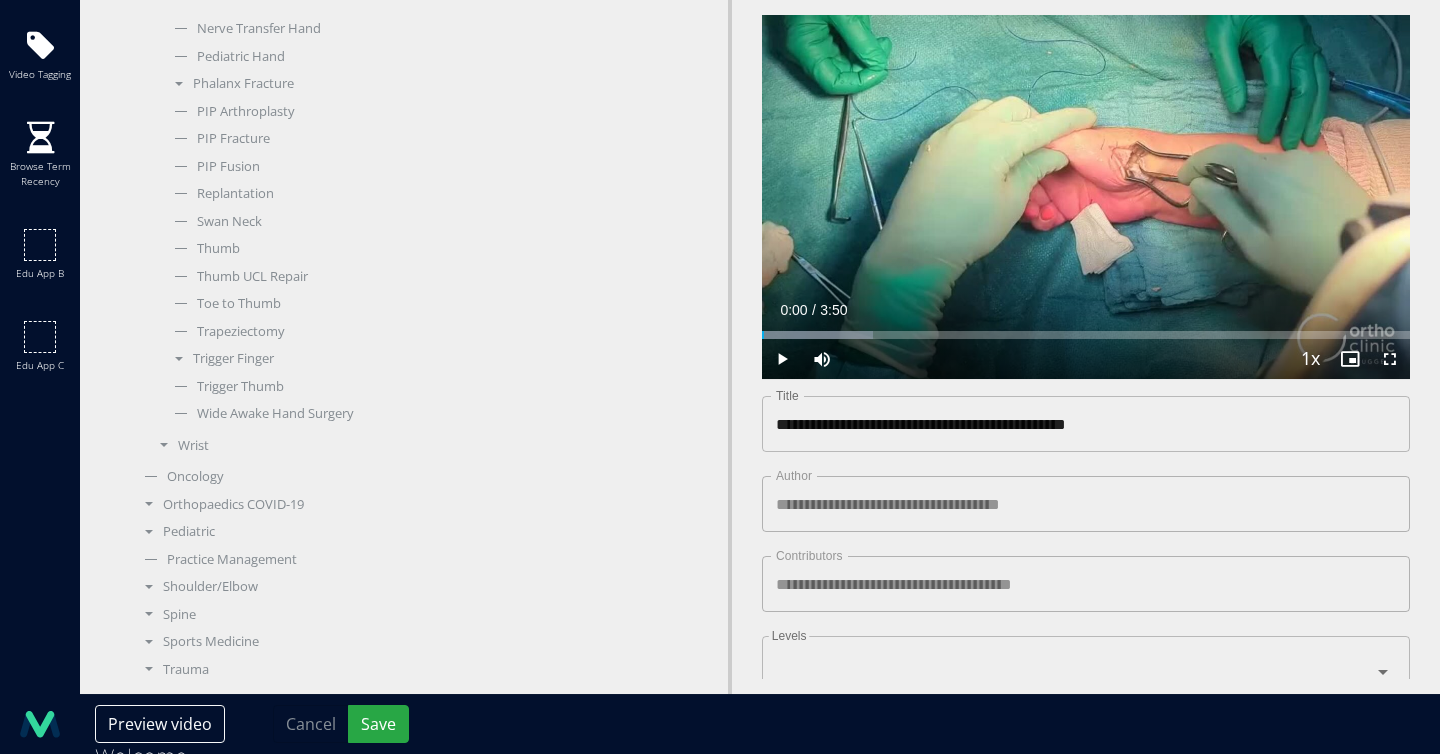 scroll, scrollTop: 1496, scrollLeft: 0, axis: vertical 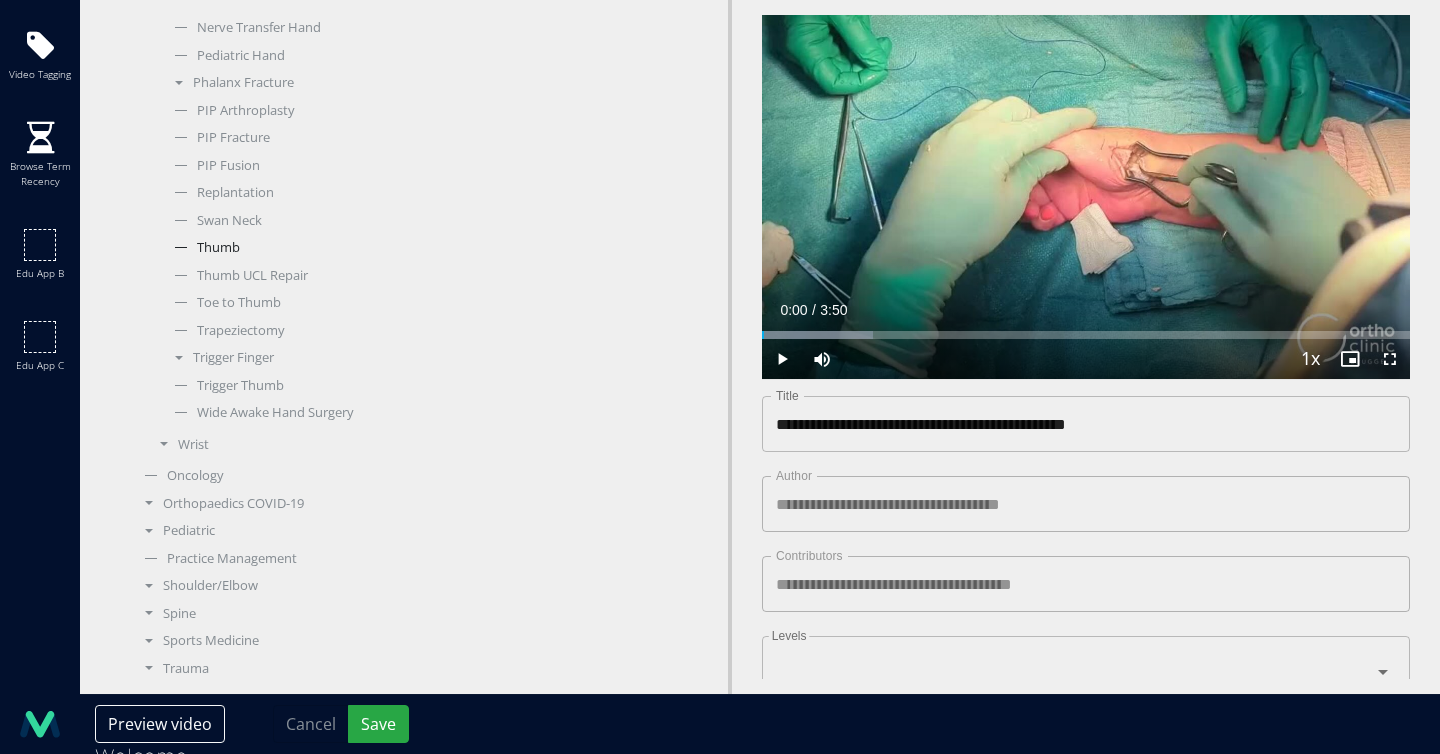 click on "Thumb" at bounding box center [277, 248] 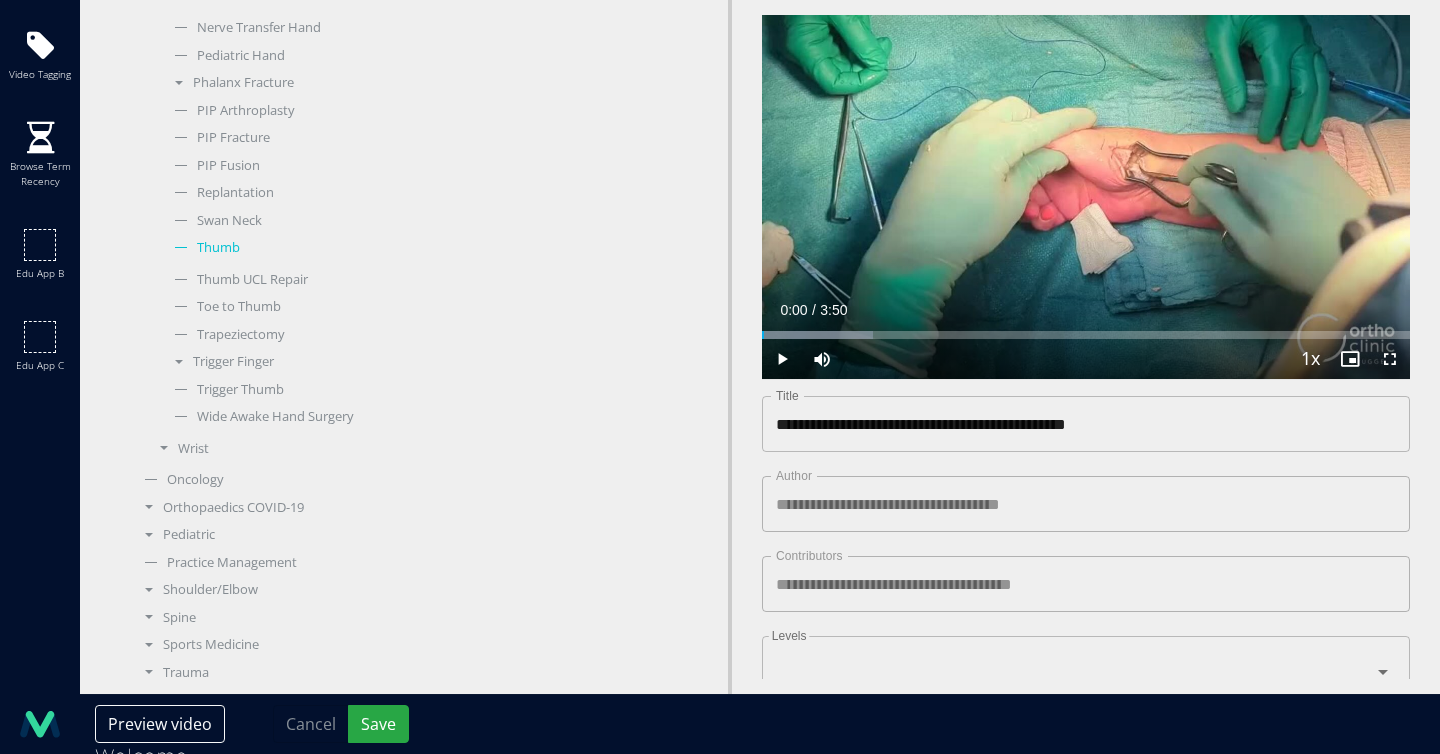 click on "Thumb" at bounding box center [277, 248] 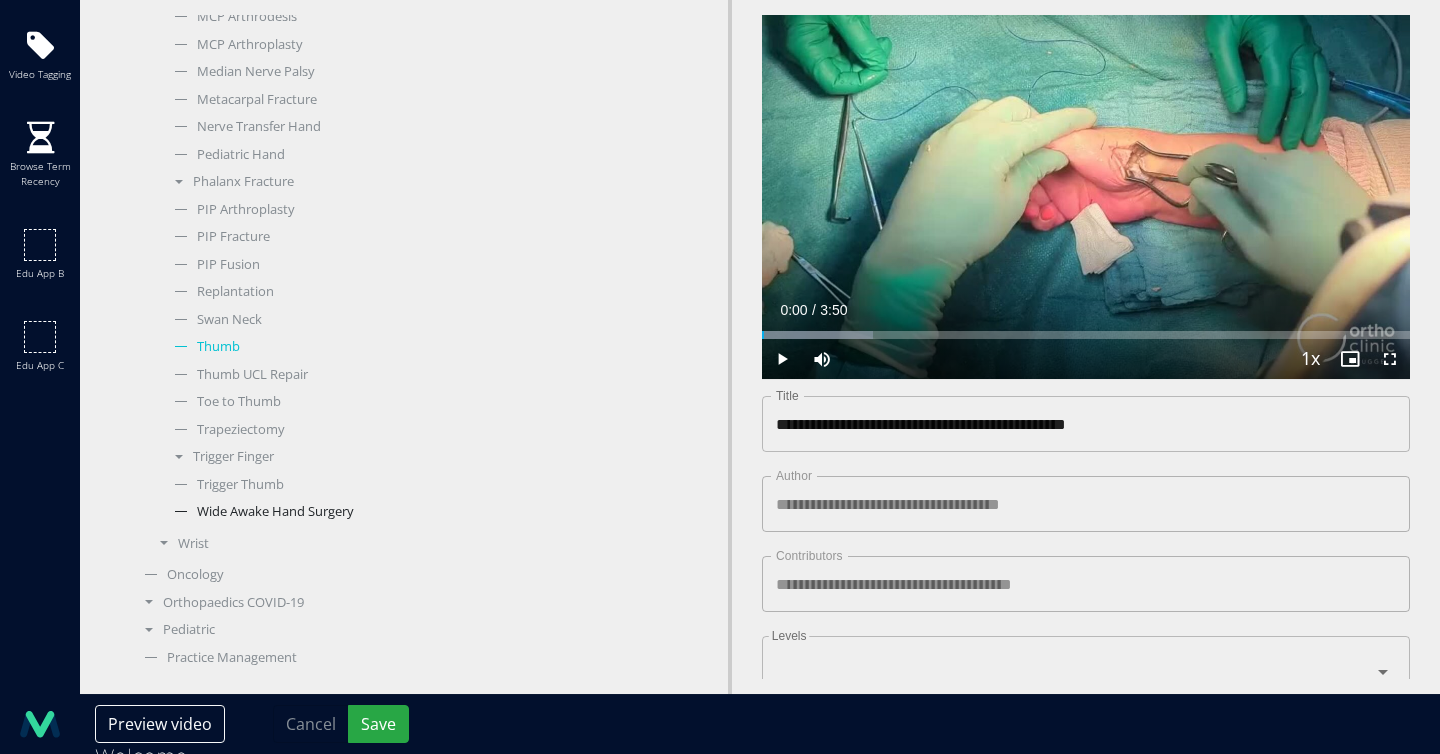 scroll, scrollTop: 1346, scrollLeft: 0, axis: vertical 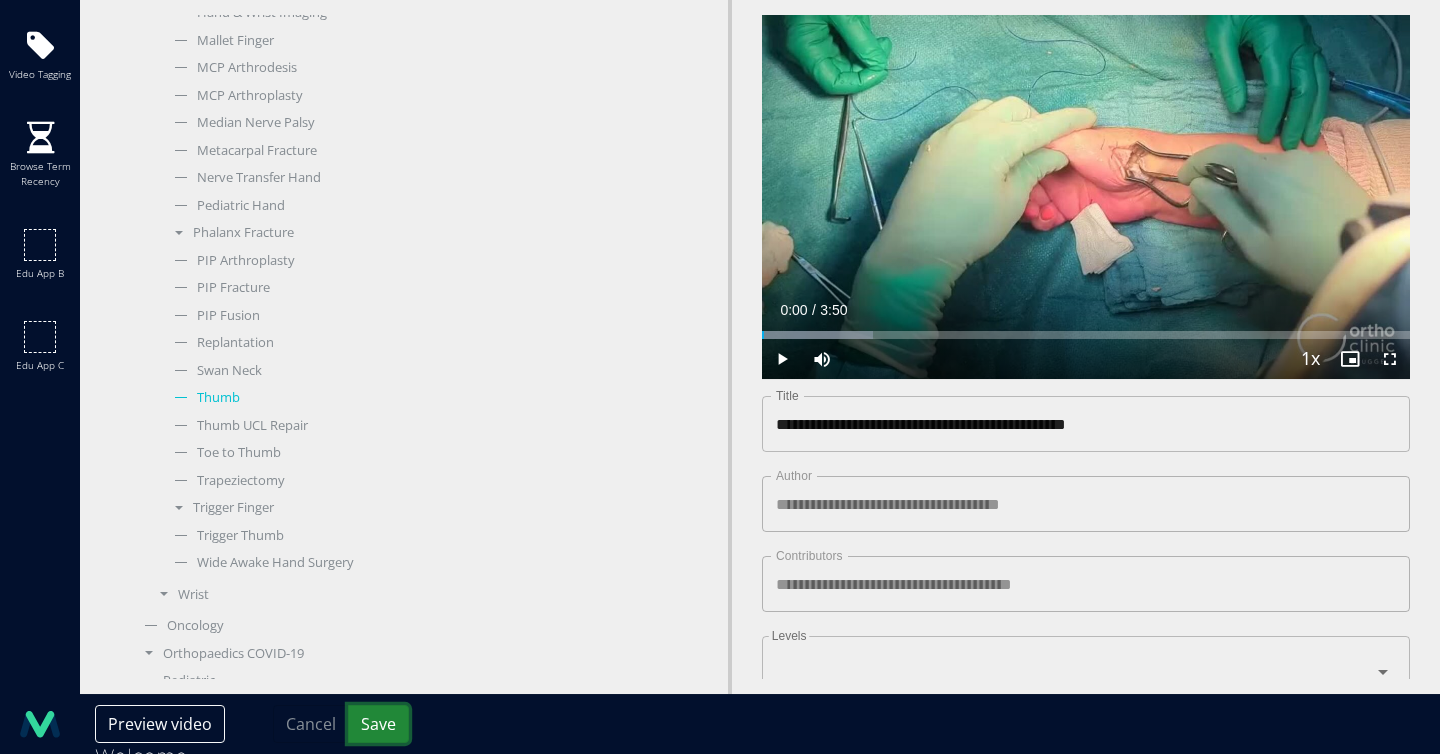 click on "Save" at bounding box center [378, 724] 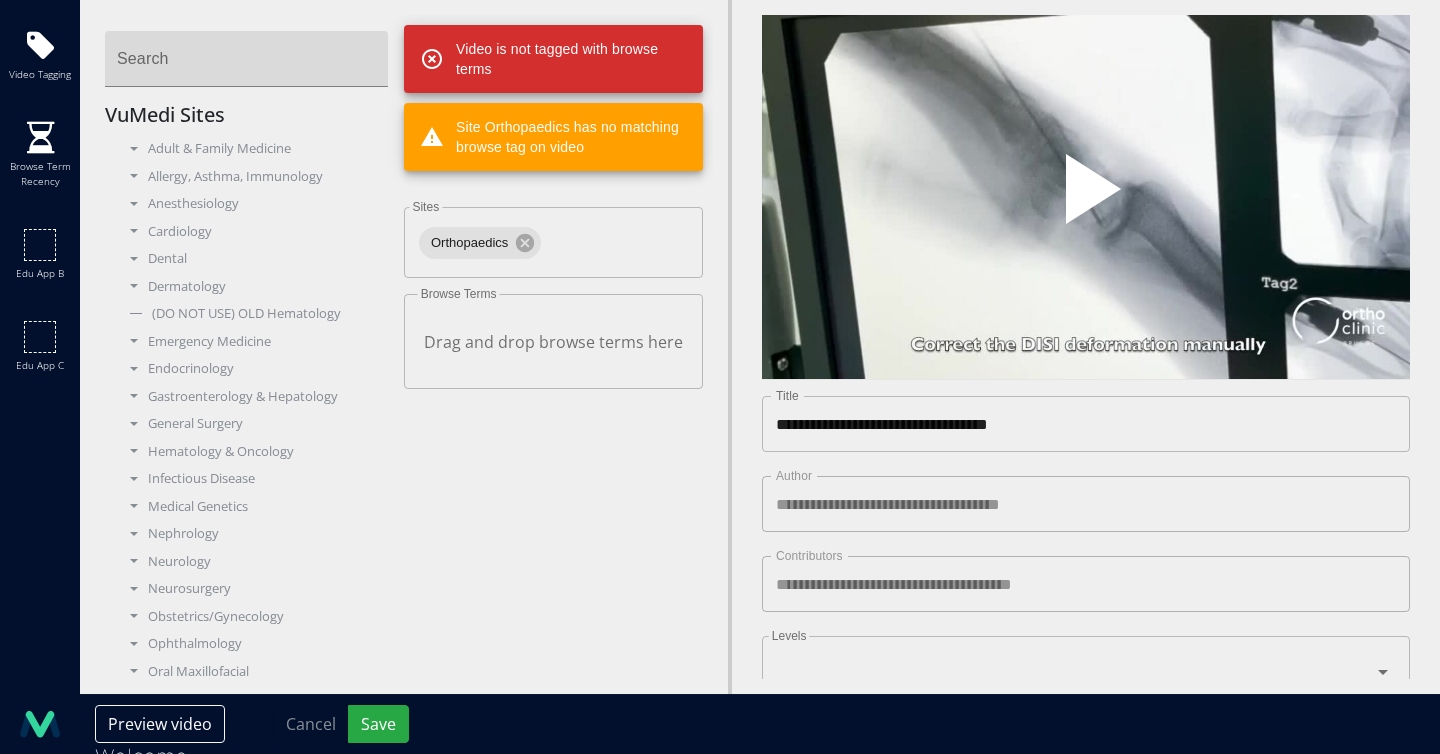 scroll, scrollTop: 0, scrollLeft: 0, axis: both 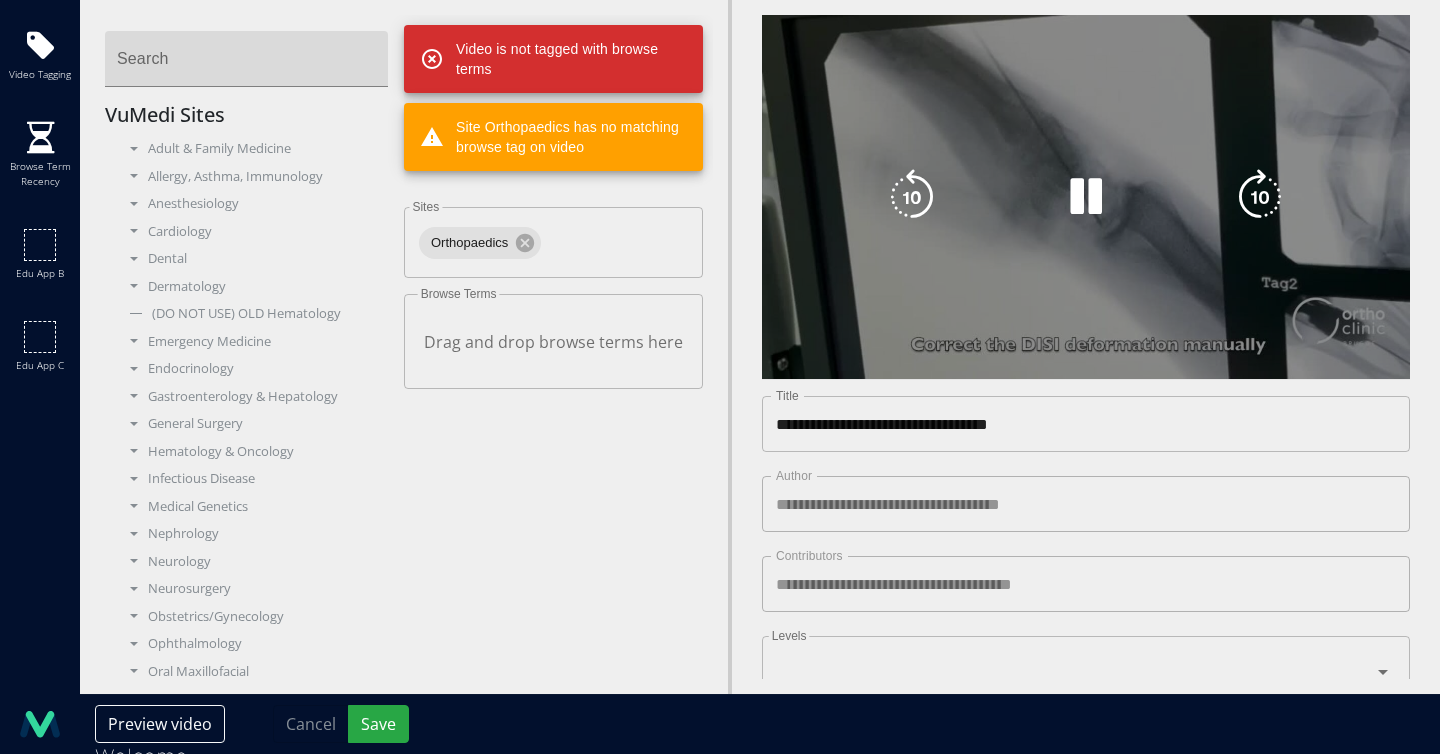 click at bounding box center (1086, 197) 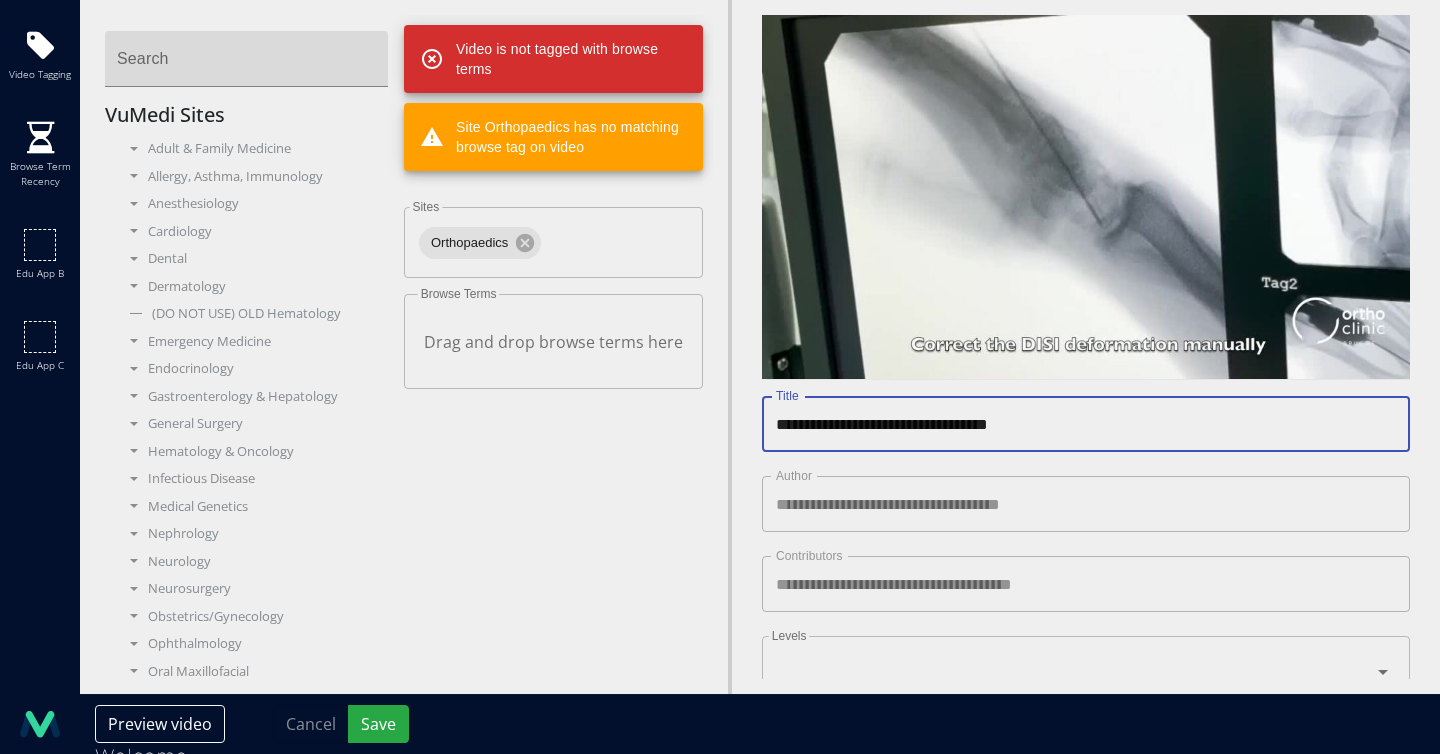 click on "**********" at bounding box center (1086, 424) 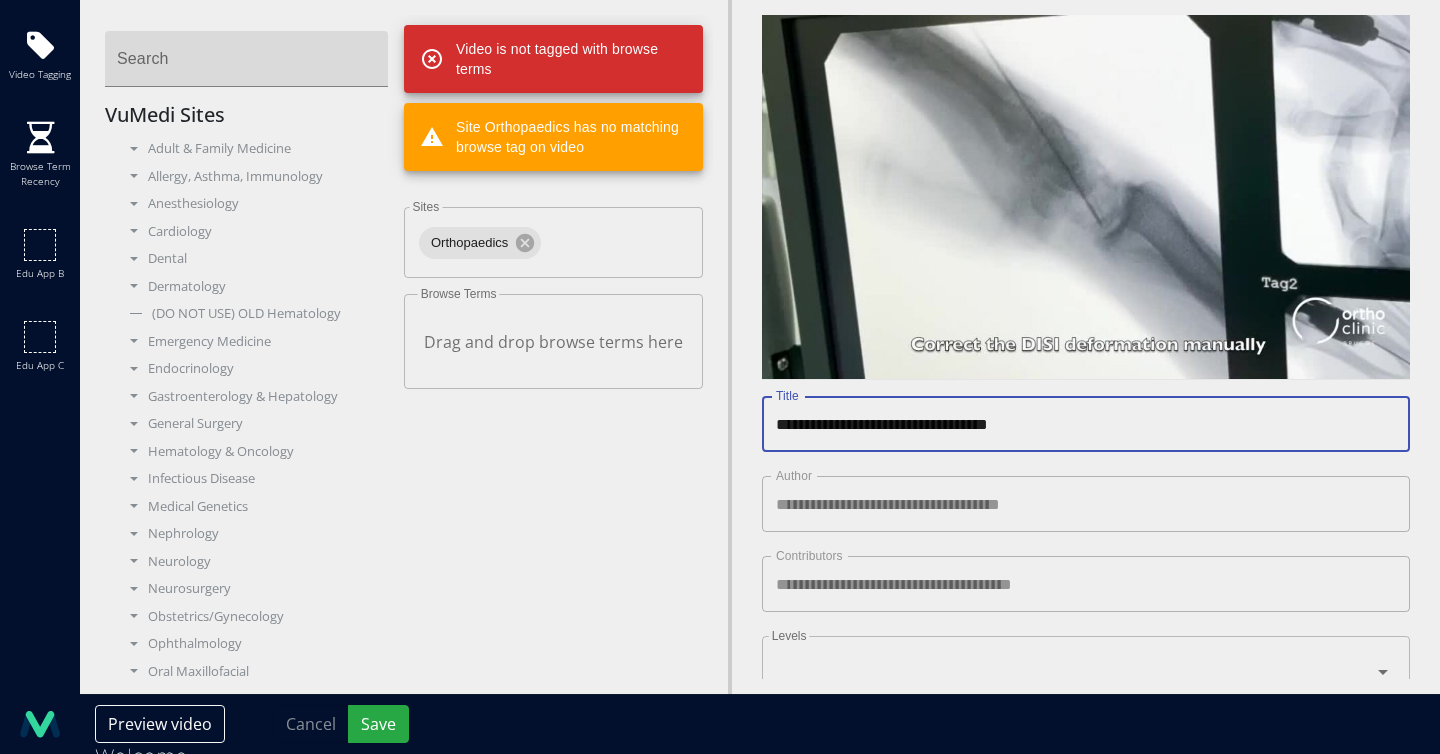click on "**********" at bounding box center (1086, 424) 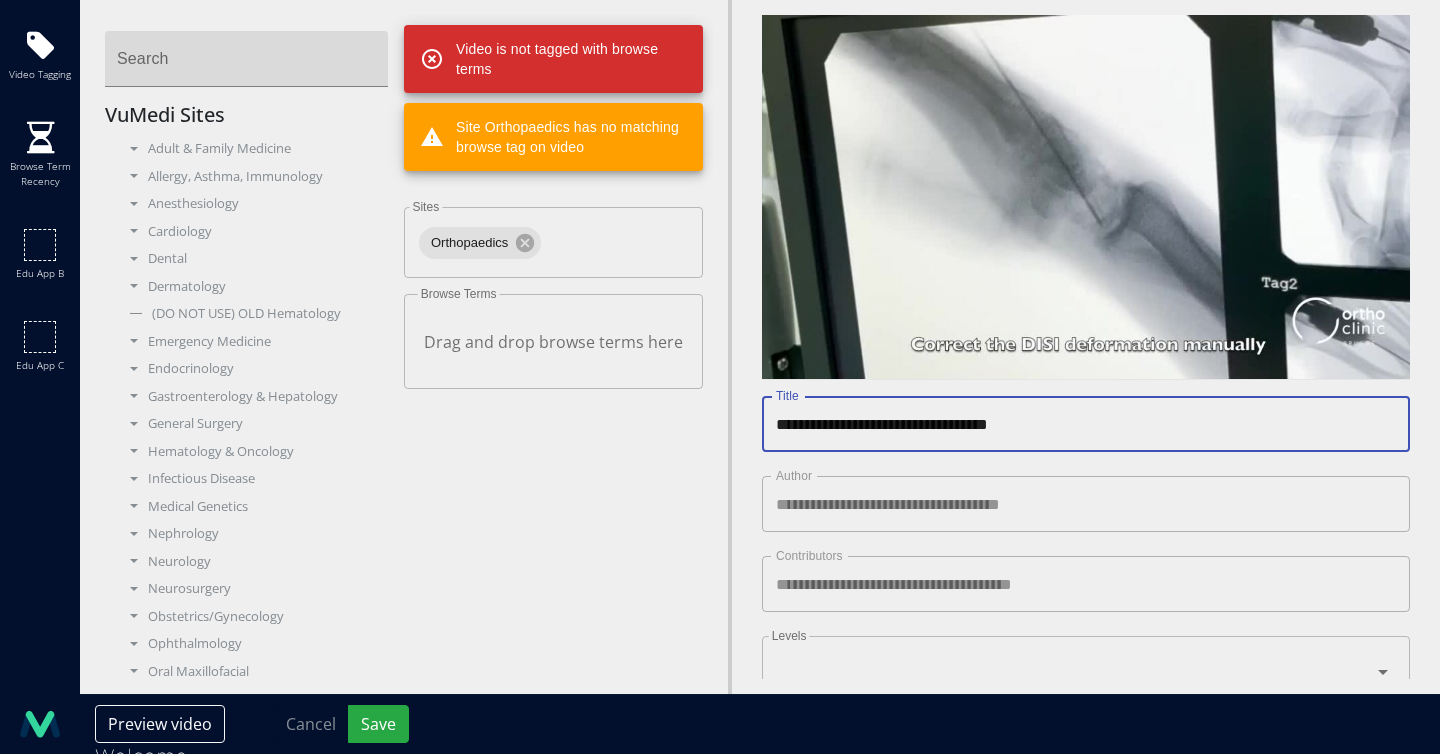 click on "**********" at bounding box center [1086, 424] 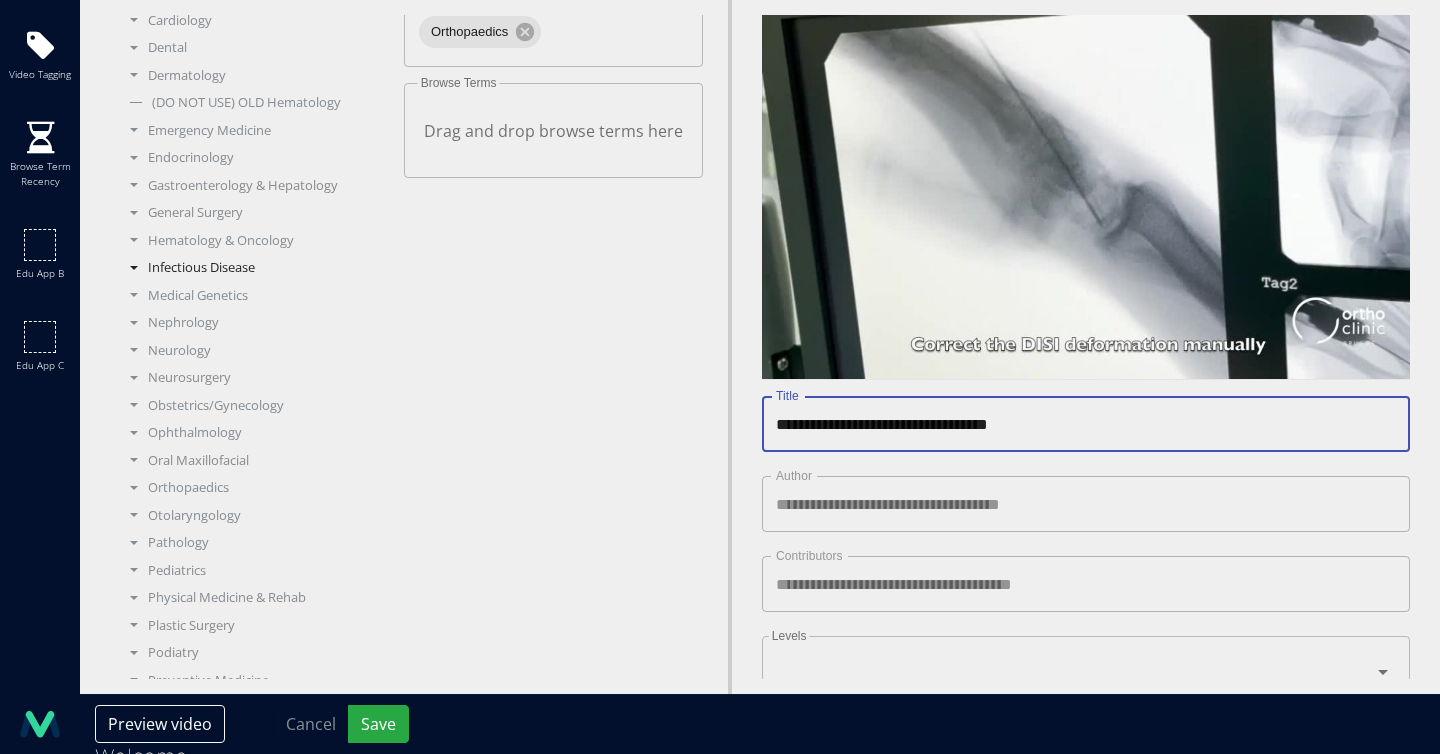 scroll, scrollTop: 244, scrollLeft: 0, axis: vertical 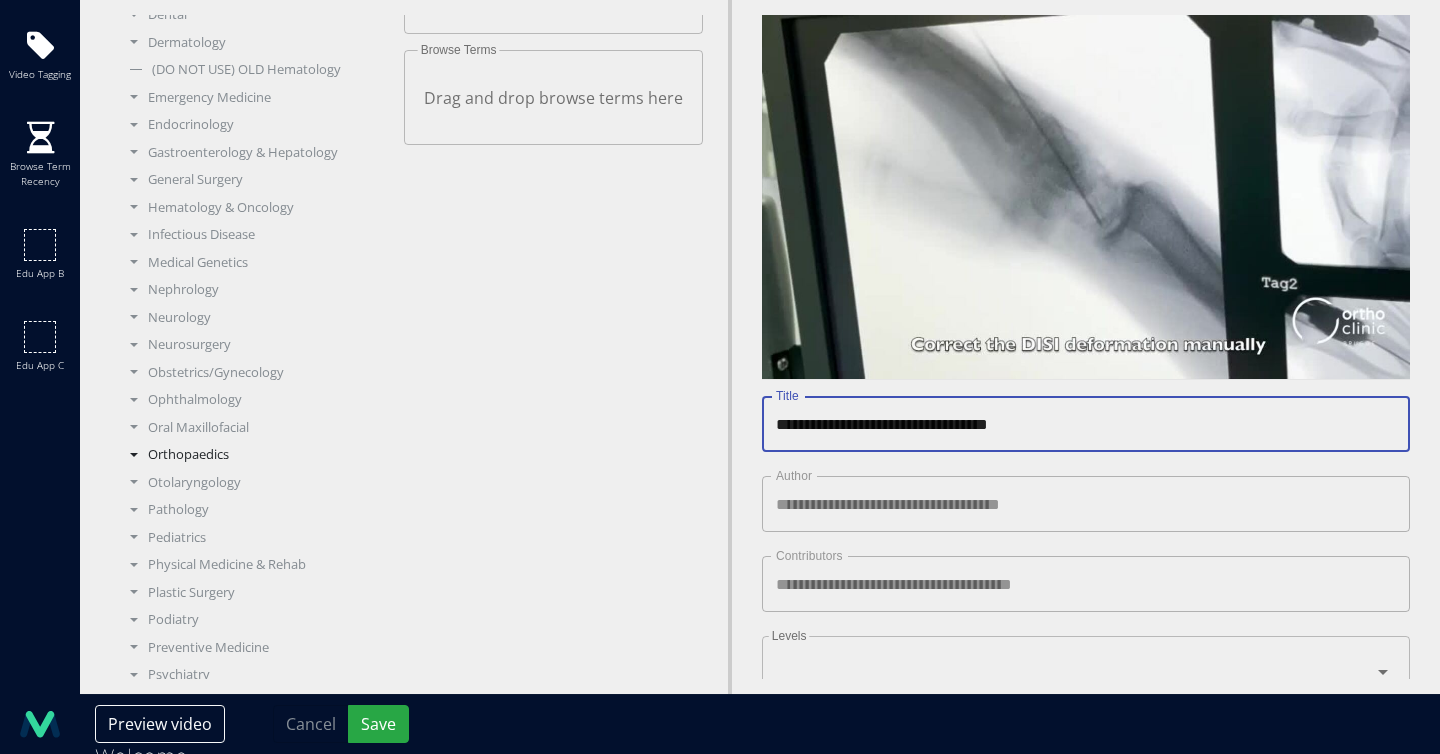 type on "**********" 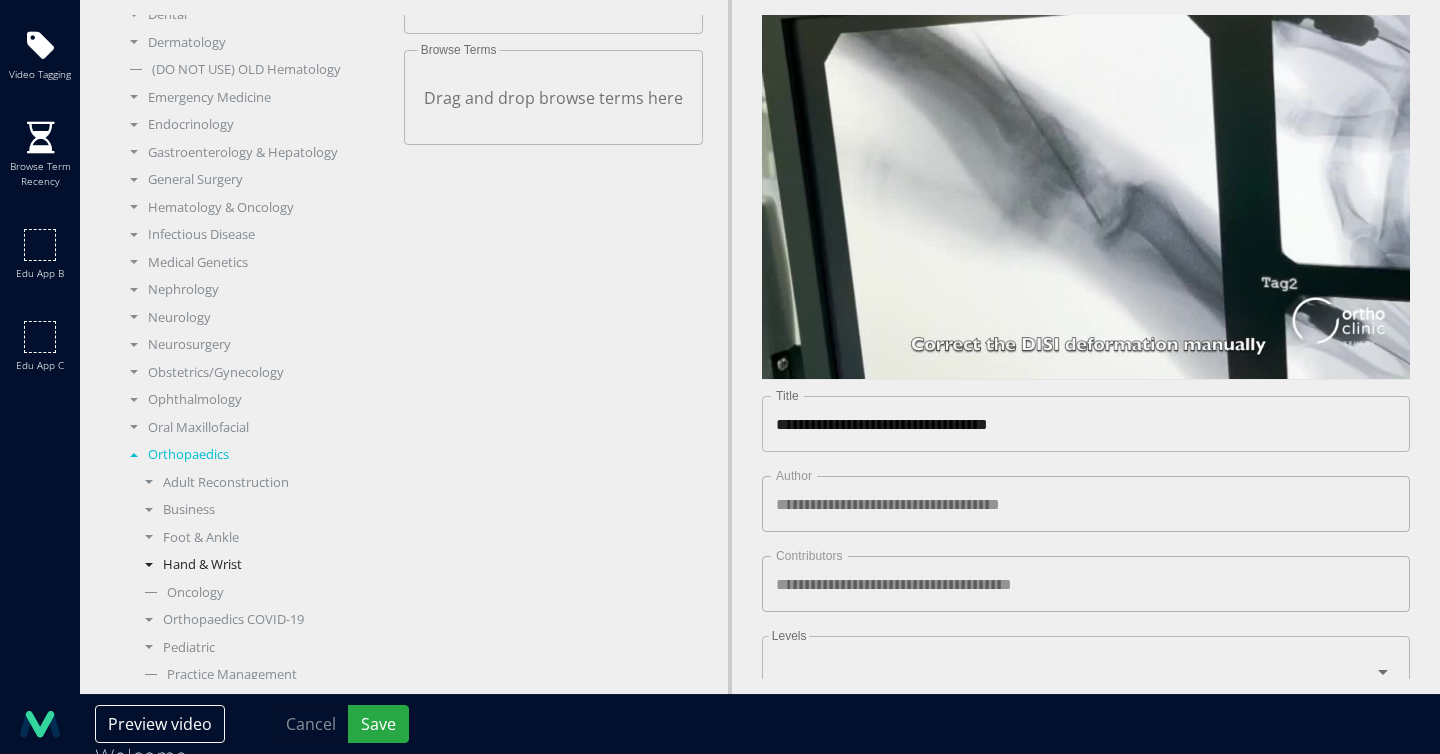 click on "Hand & Wrist" at bounding box center (262, 565) 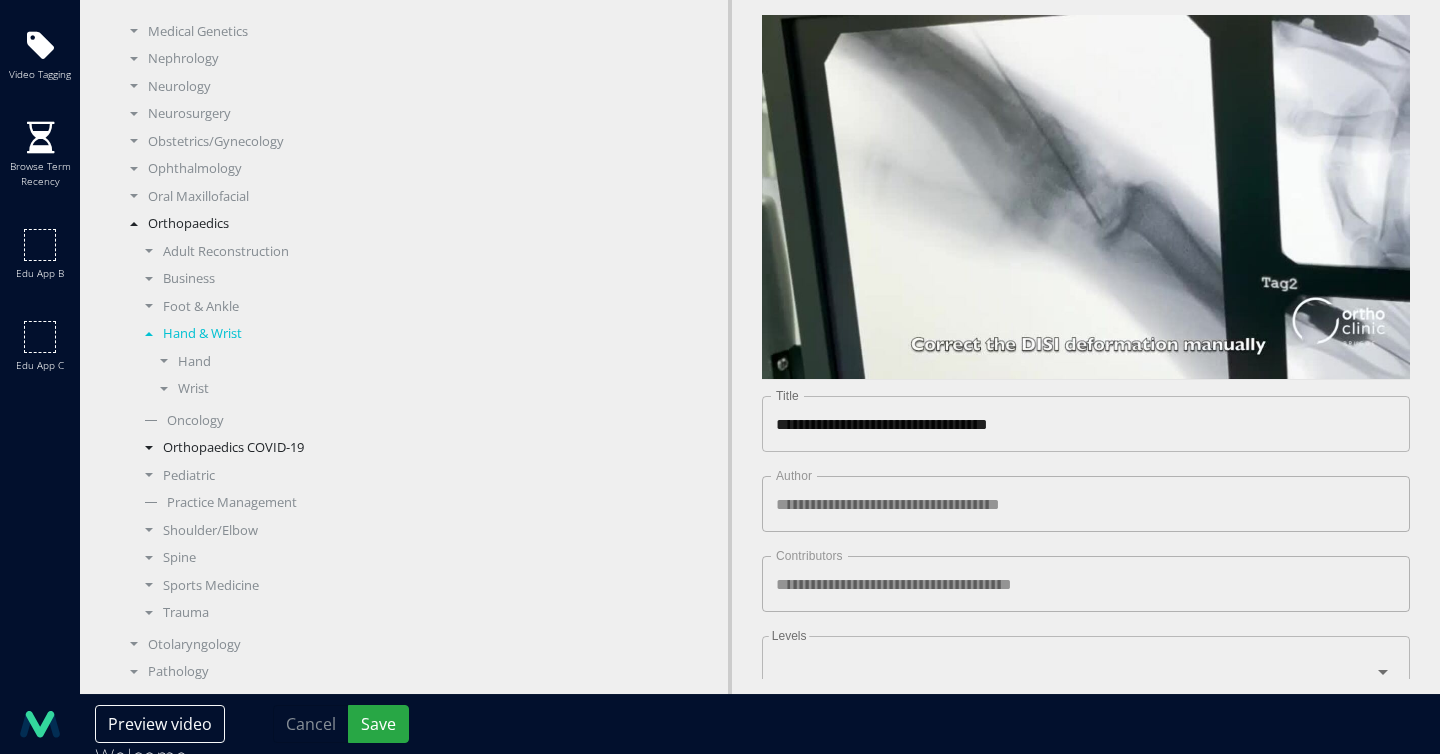scroll, scrollTop: 479, scrollLeft: 0, axis: vertical 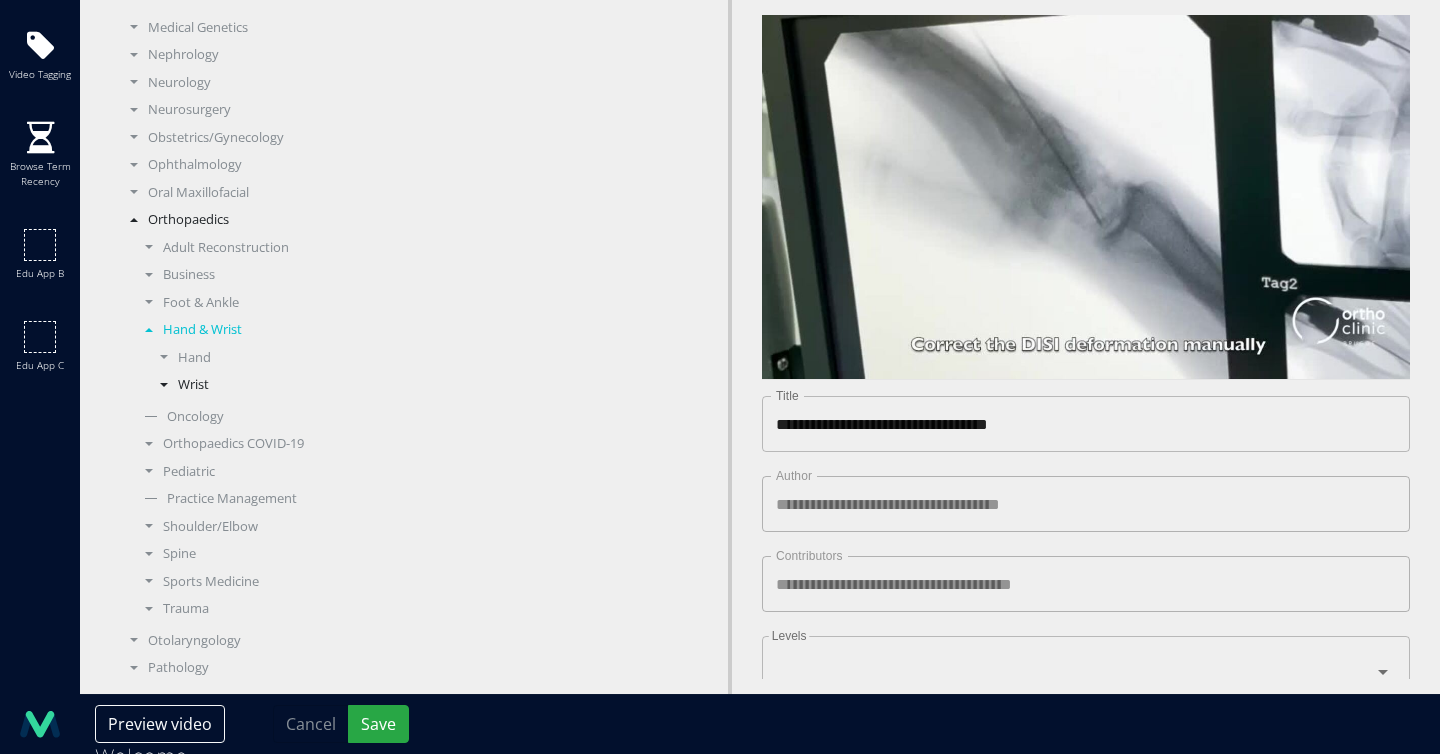 click on "Wrist" at bounding box center [269, 385] 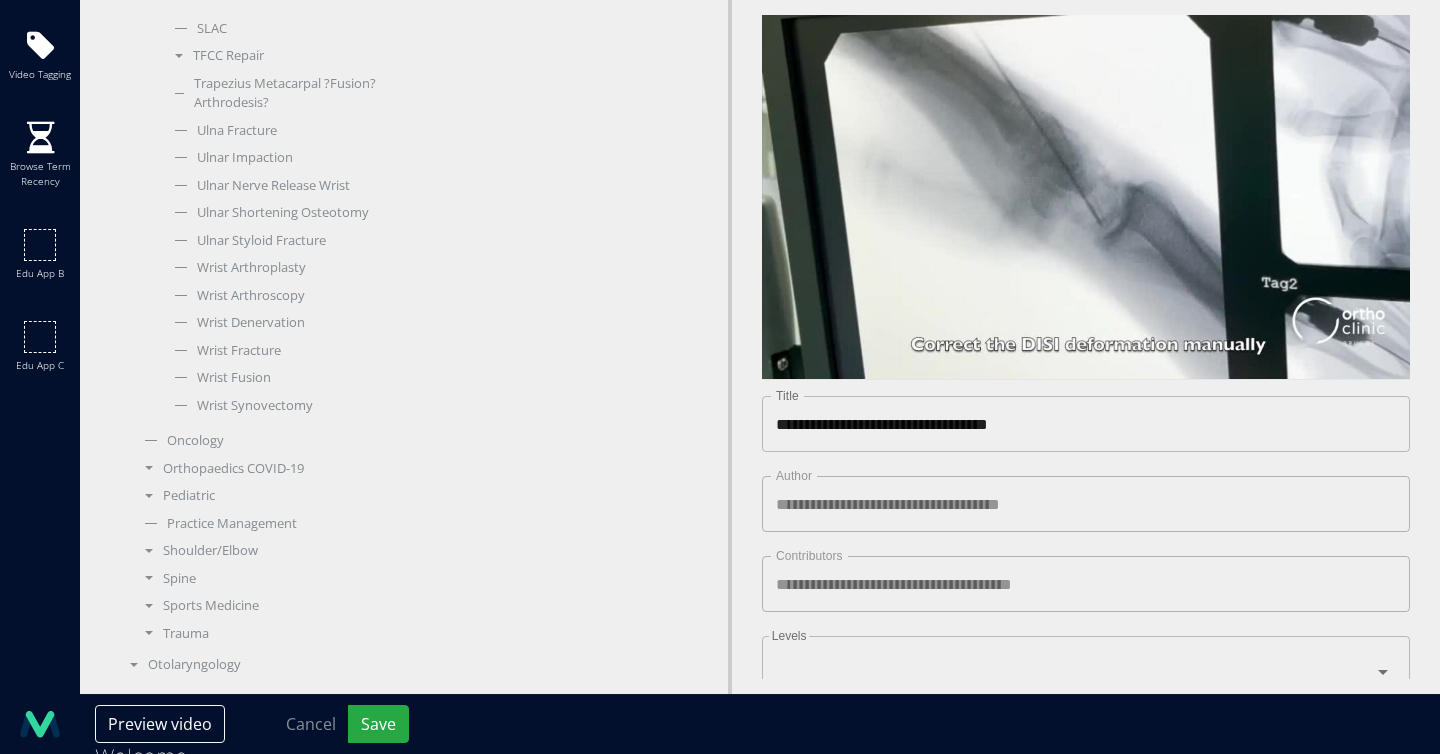 scroll, scrollTop: 2132, scrollLeft: 0, axis: vertical 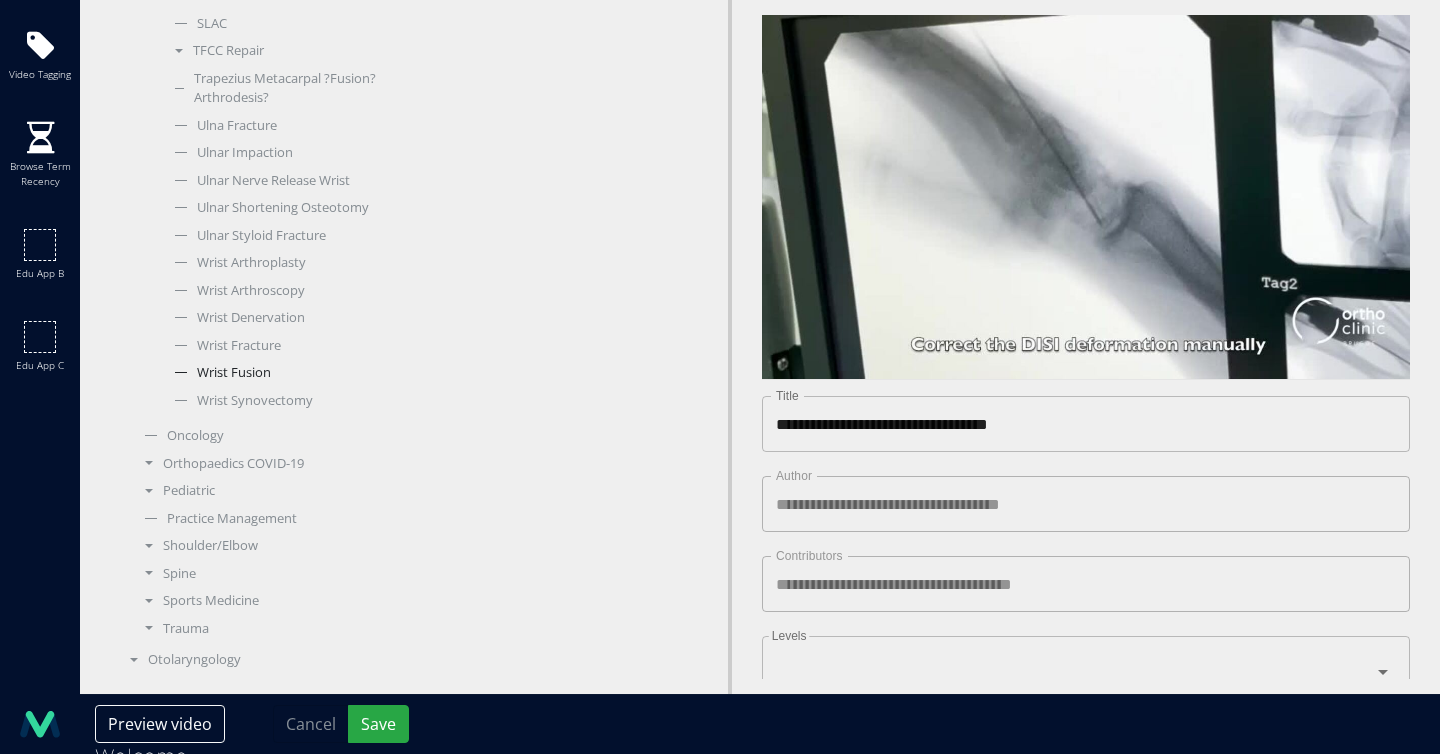 click on "Wrist Fusion" at bounding box center (277, 373) 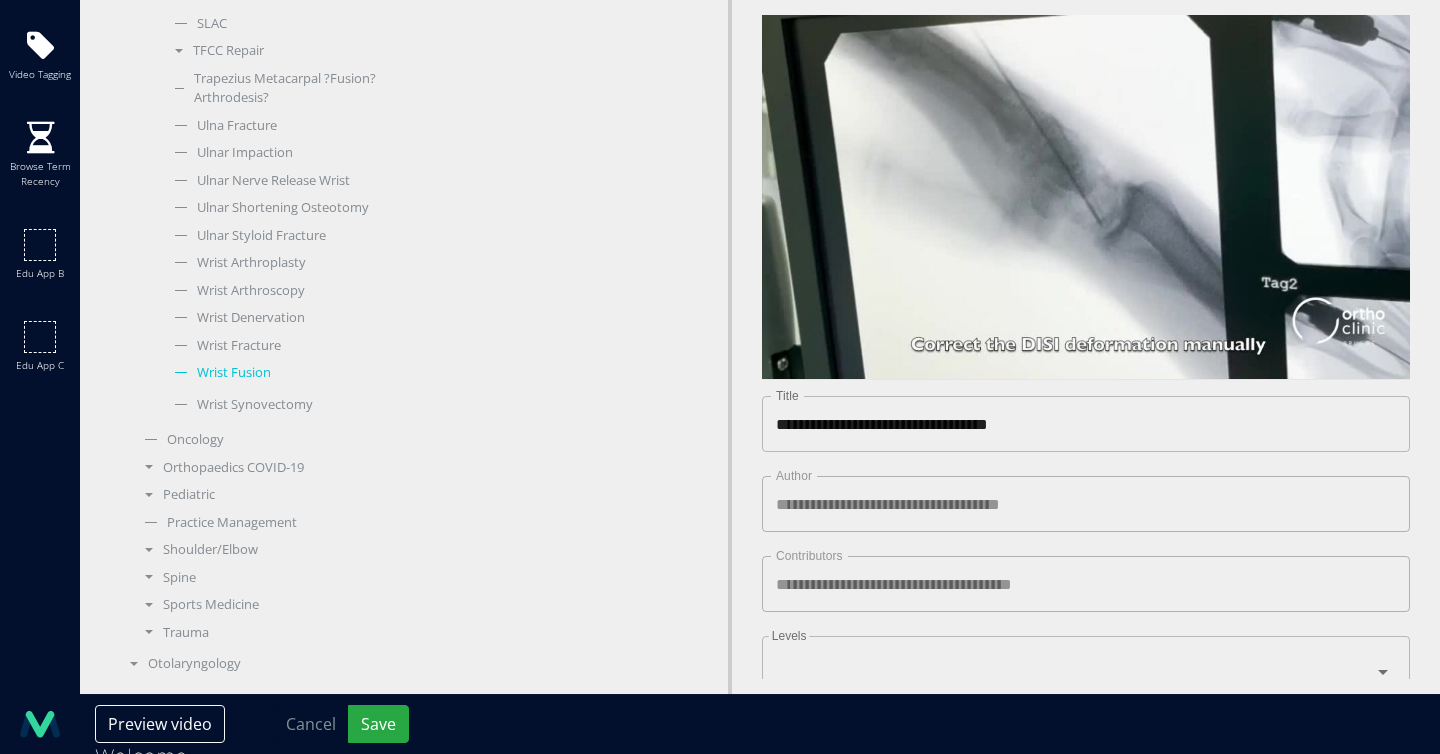 click on "Wrist Fusion" at bounding box center (277, 373) 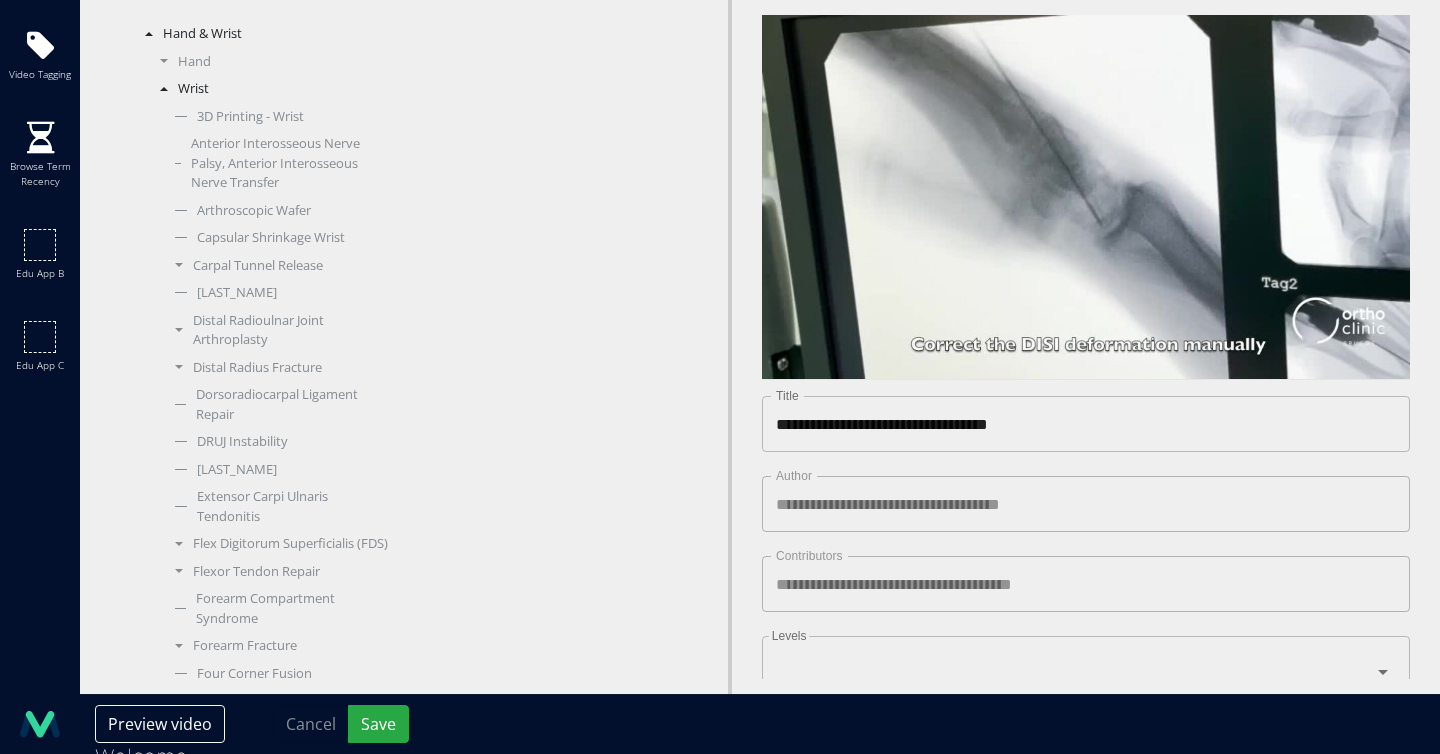 scroll, scrollTop: 772, scrollLeft: 0, axis: vertical 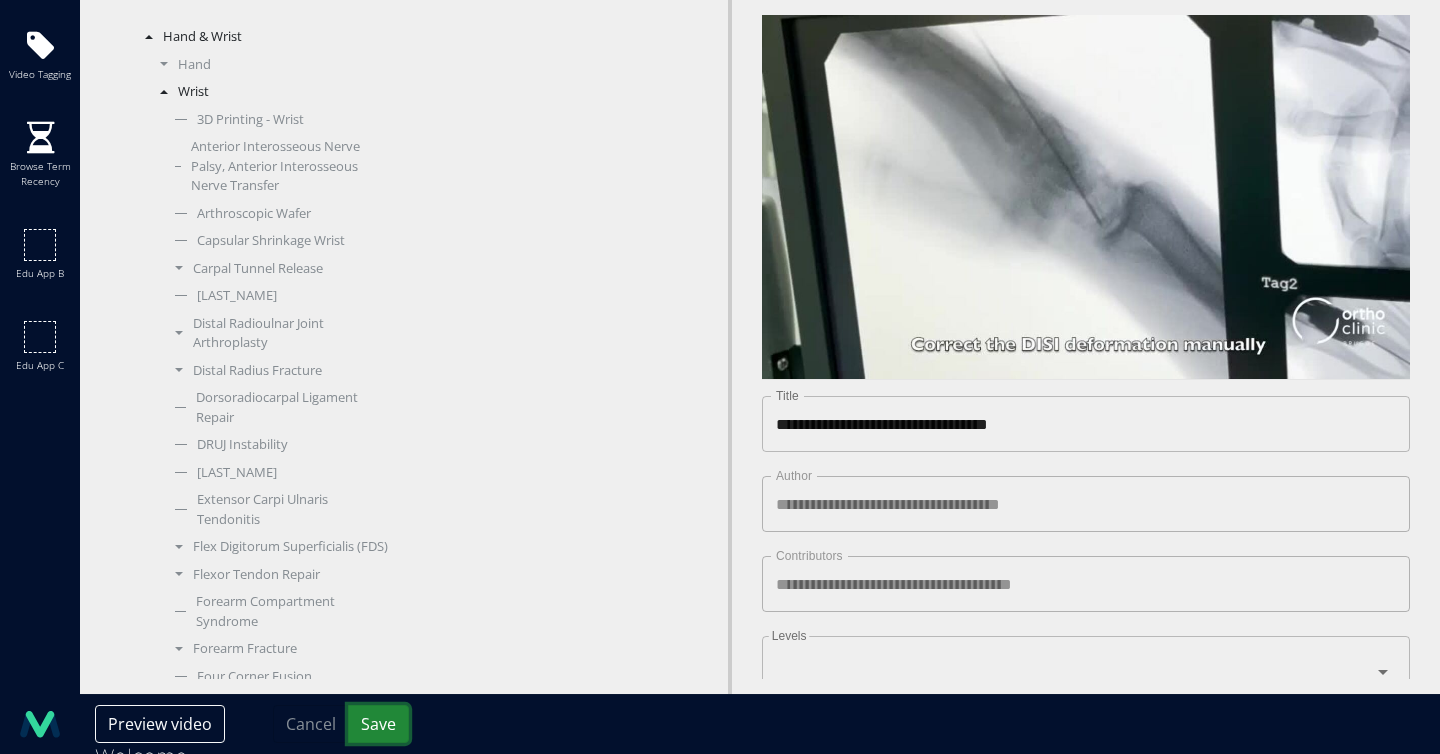 click on "Save" at bounding box center [378, 724] 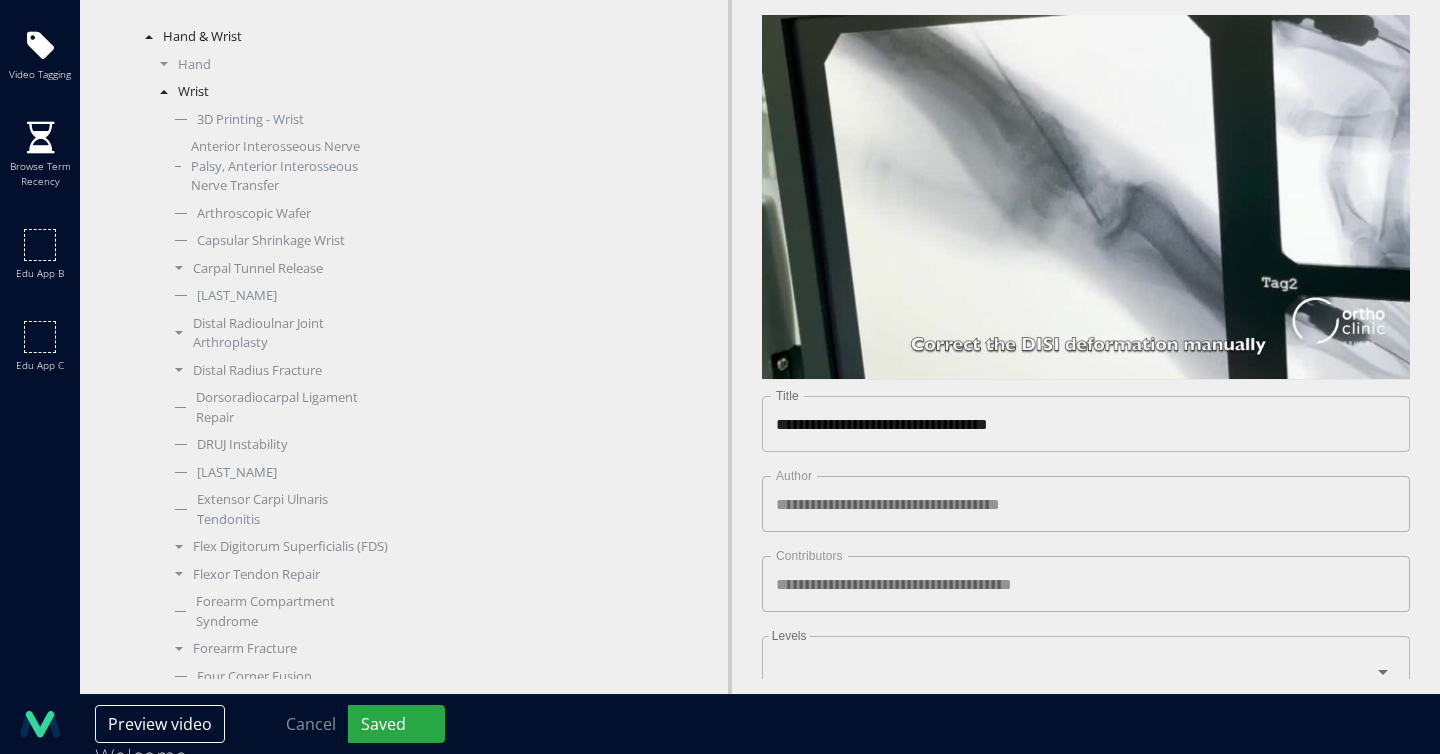 click on "**********" at bounding box center [1086, 424] 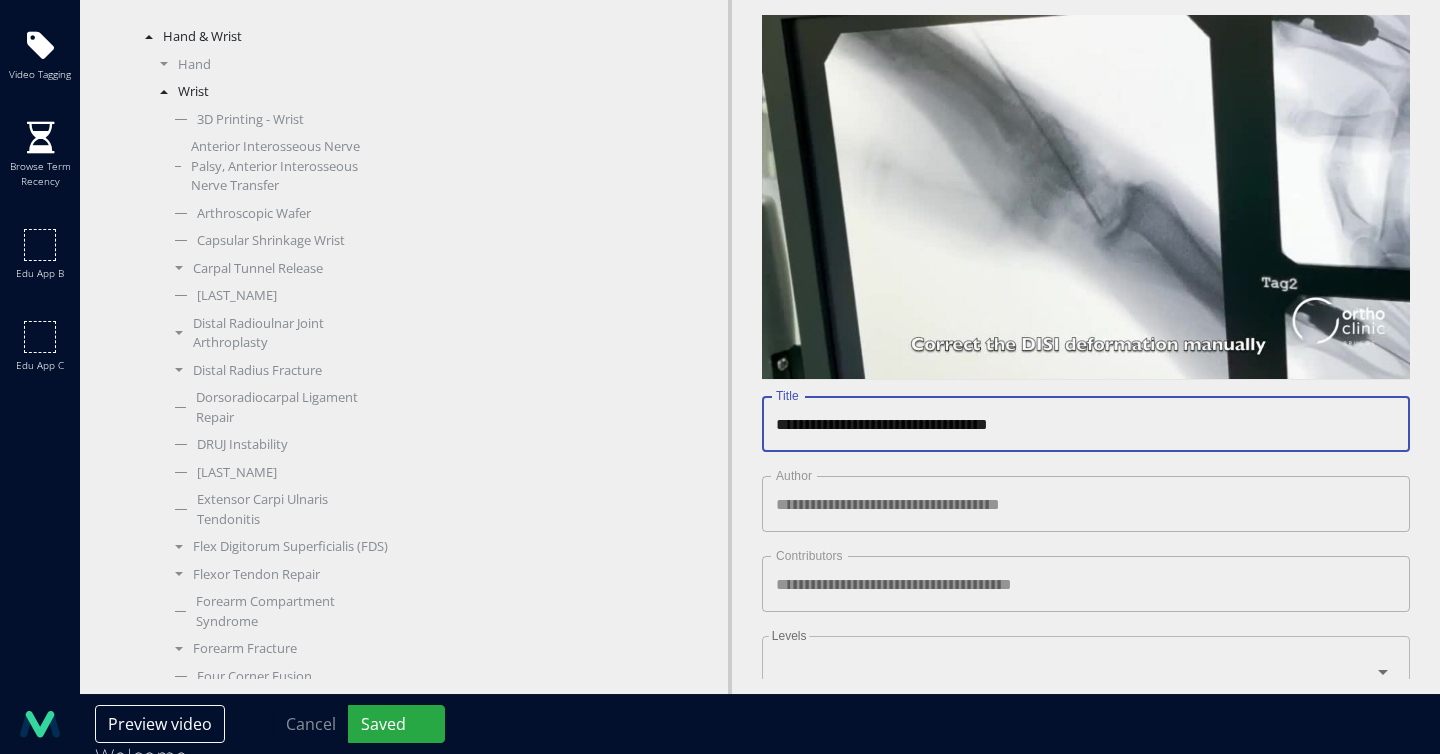 click on "**********" at bounding box center [1086, 424] 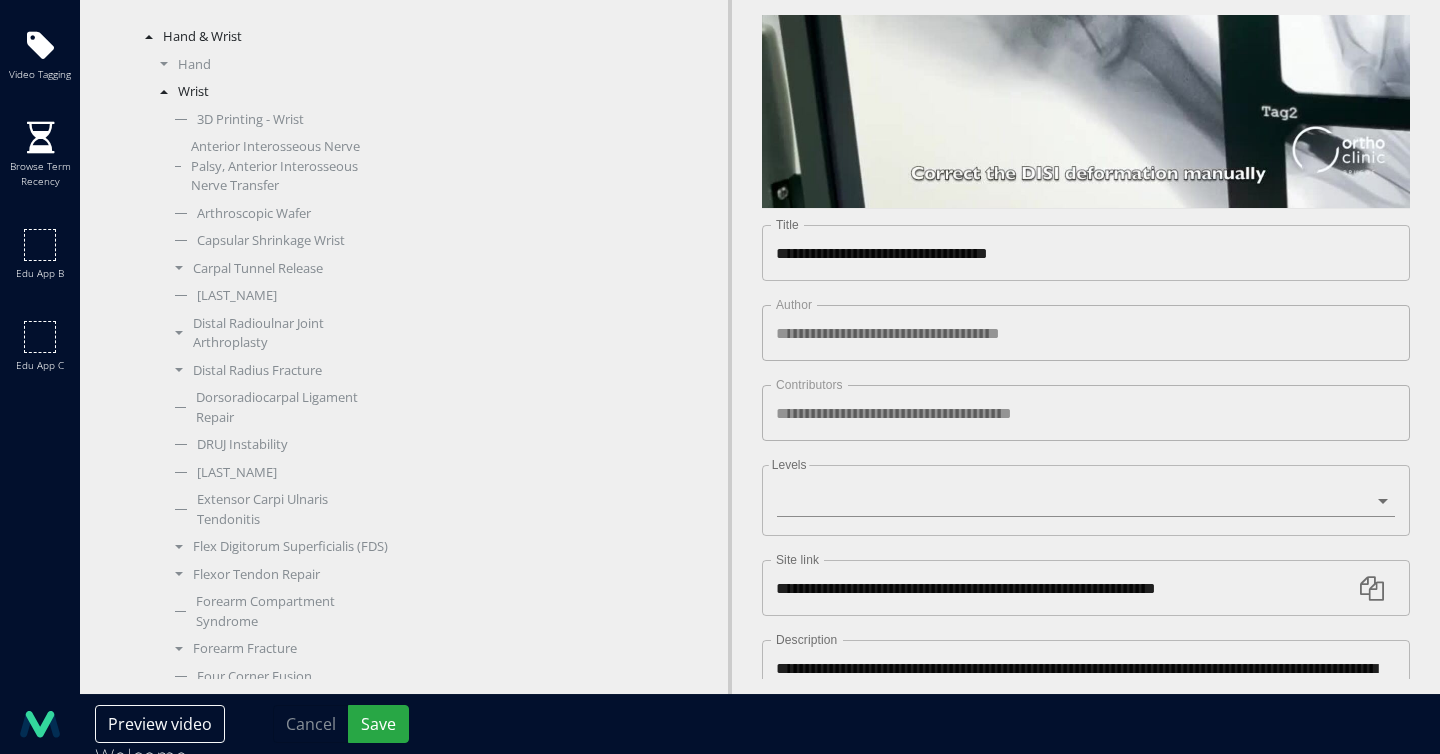 scroll, scrollTop: 263, scrollLeft: 0, axis: vertical 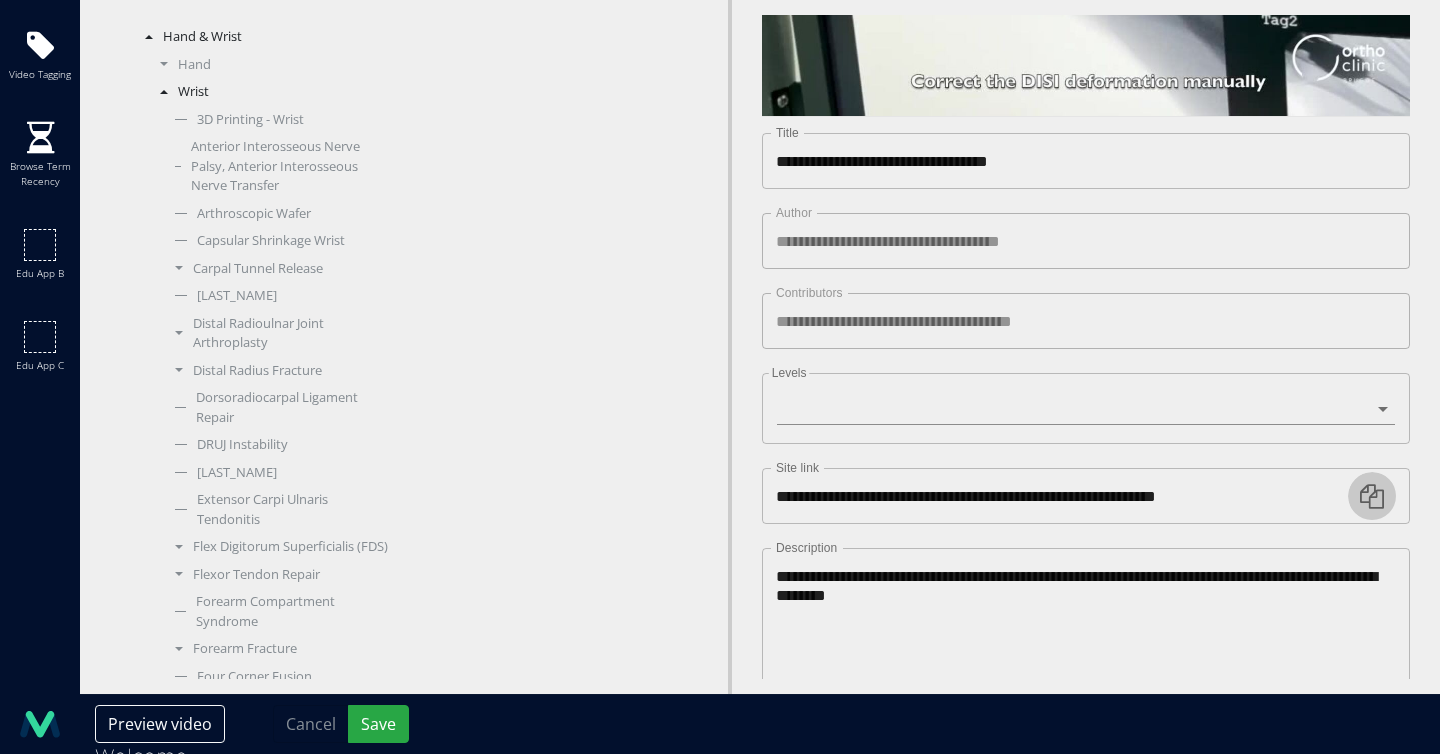 click at bounding box center (1372, 496) 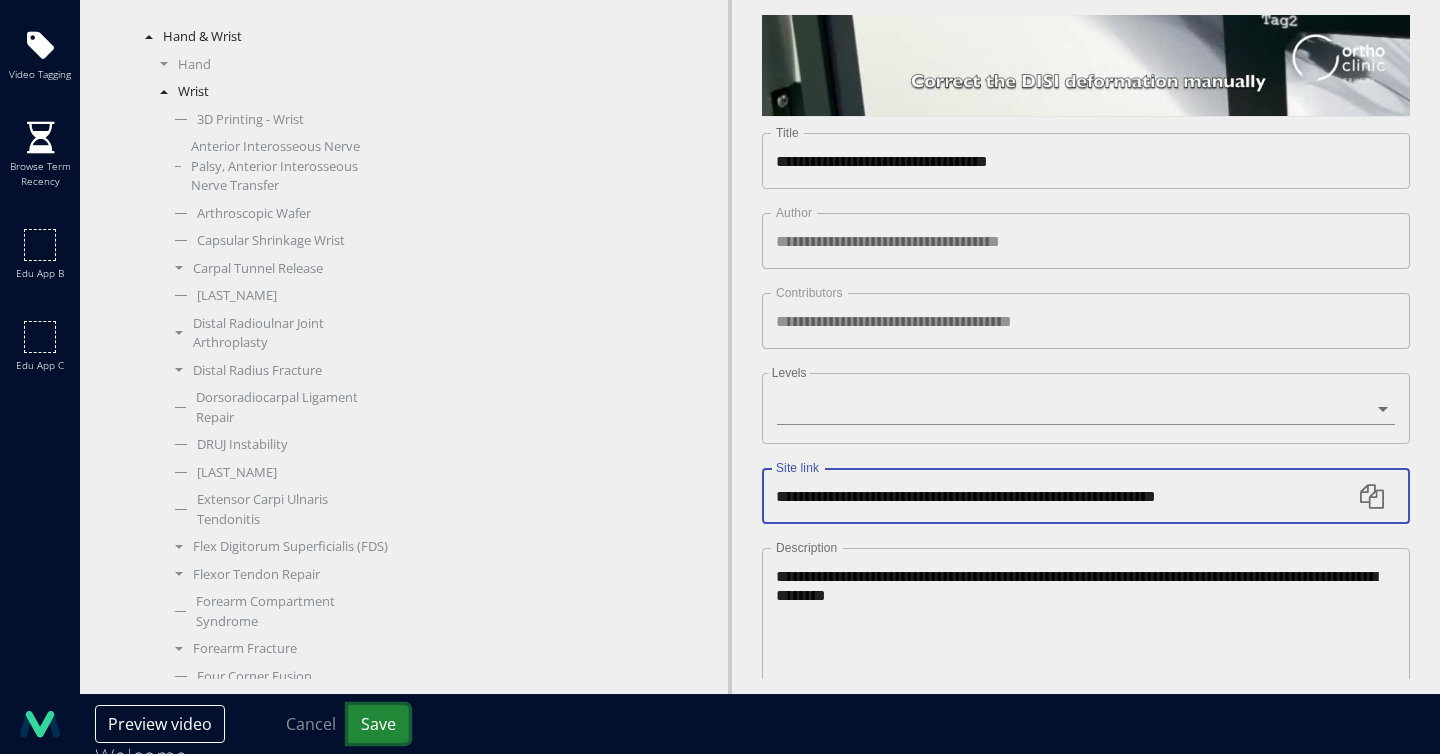 click on "Save" at bounding box center [378, 724] 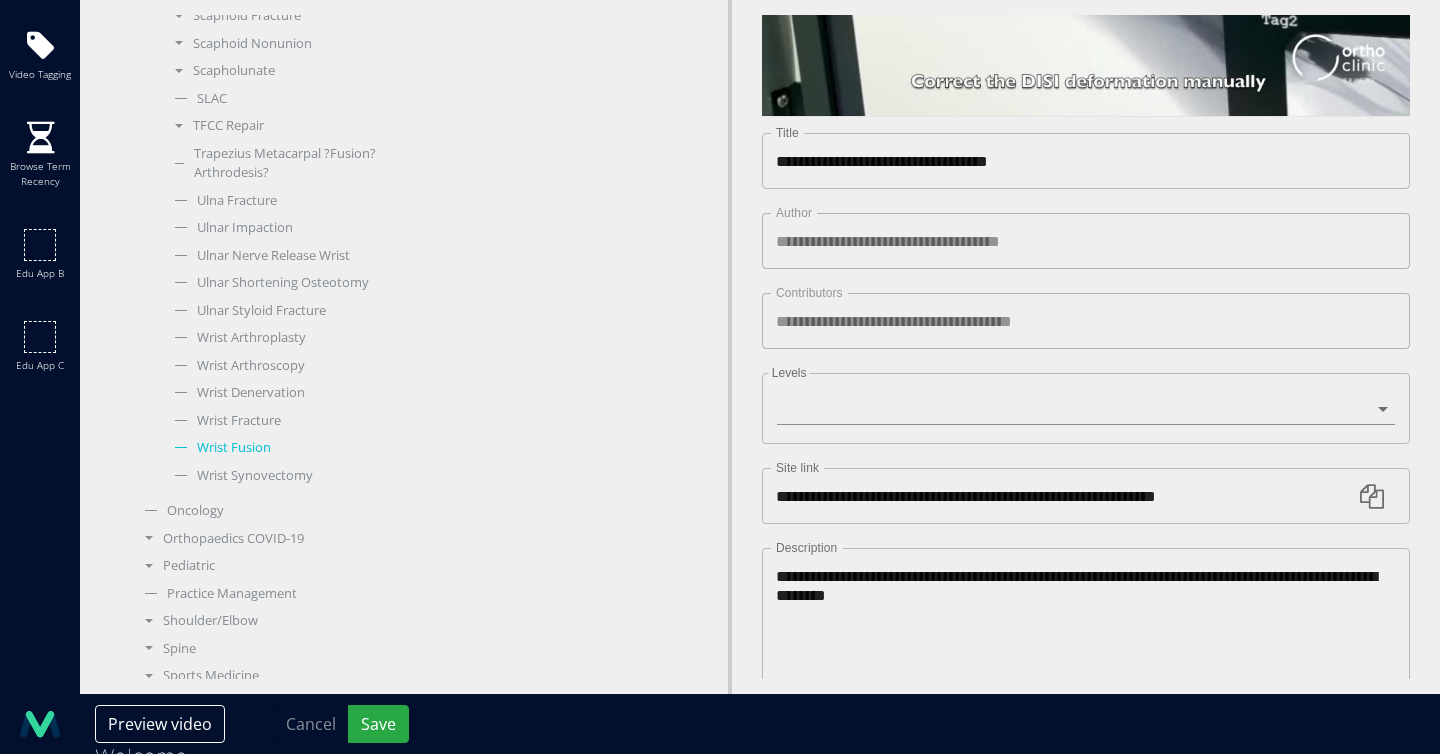 scroll, scrollTop: 2152, scrollLeft: 0, axis: vertical 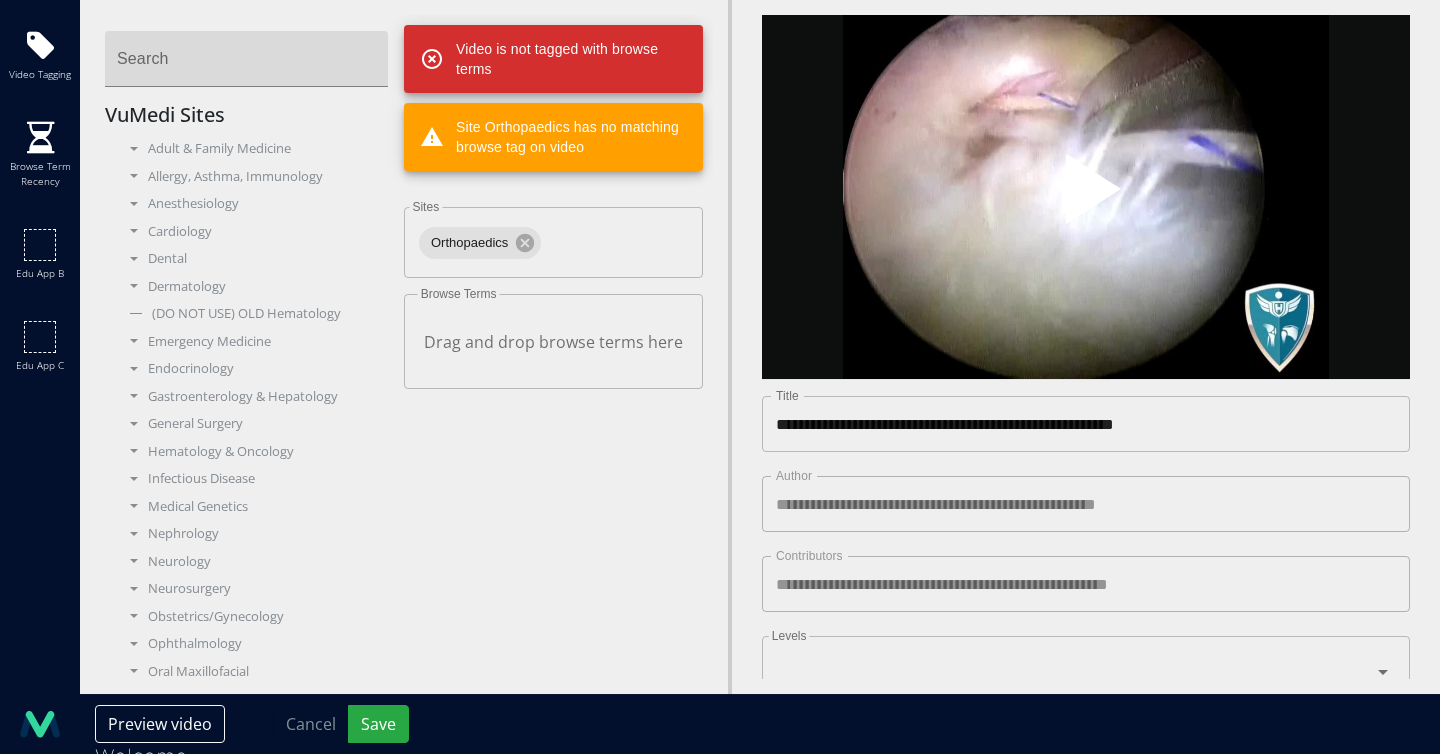click at bounding box center [1086, 197] 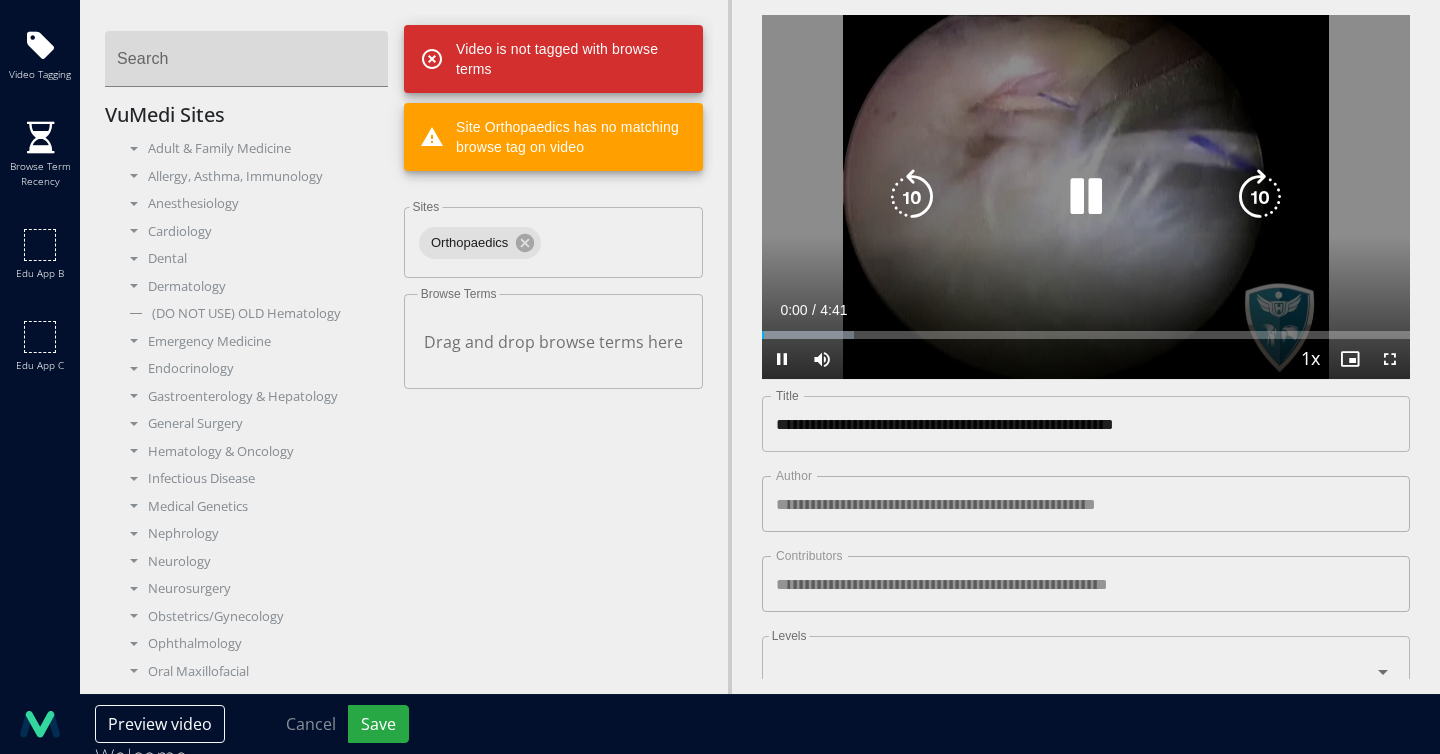 click at bounding box center [1086, 197] 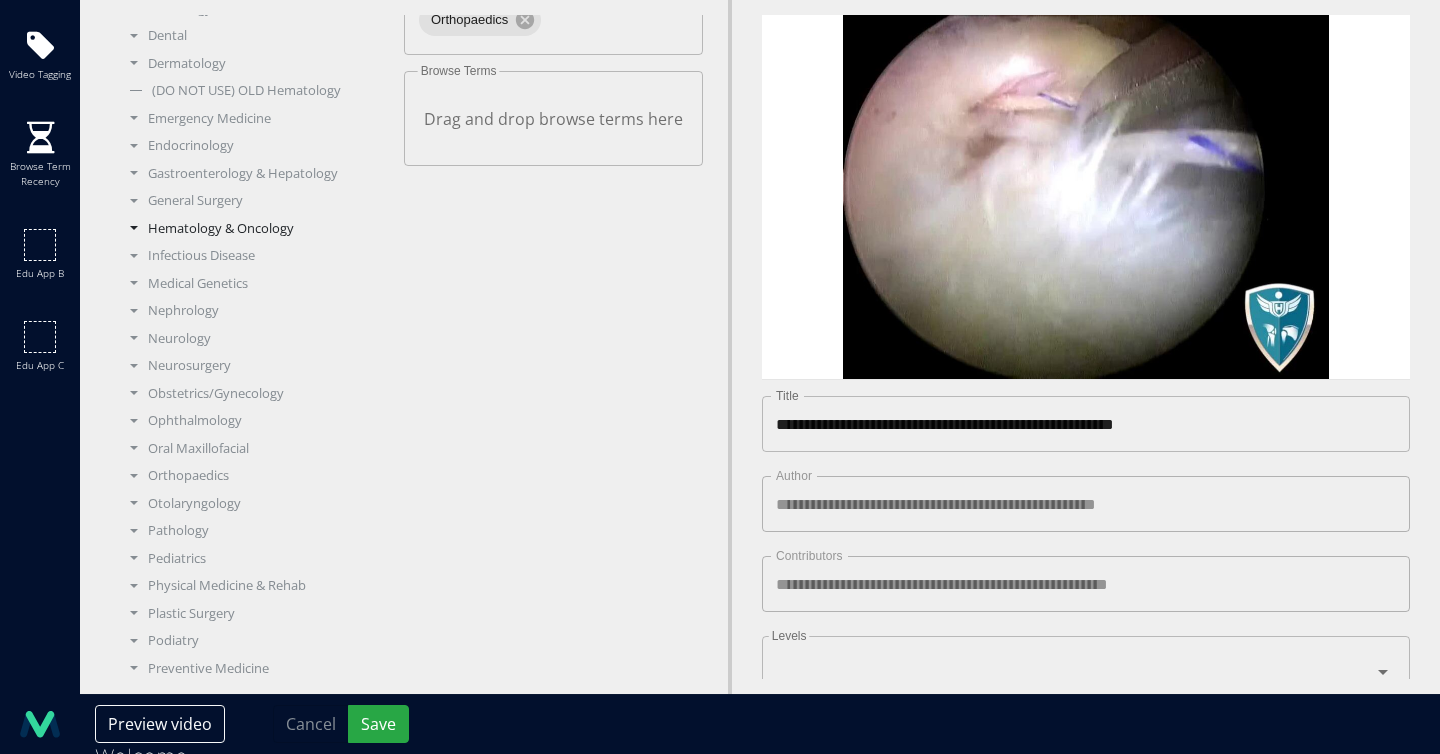 scroll, scrollTop: 228, scrollLeft: 0, axis: vertical 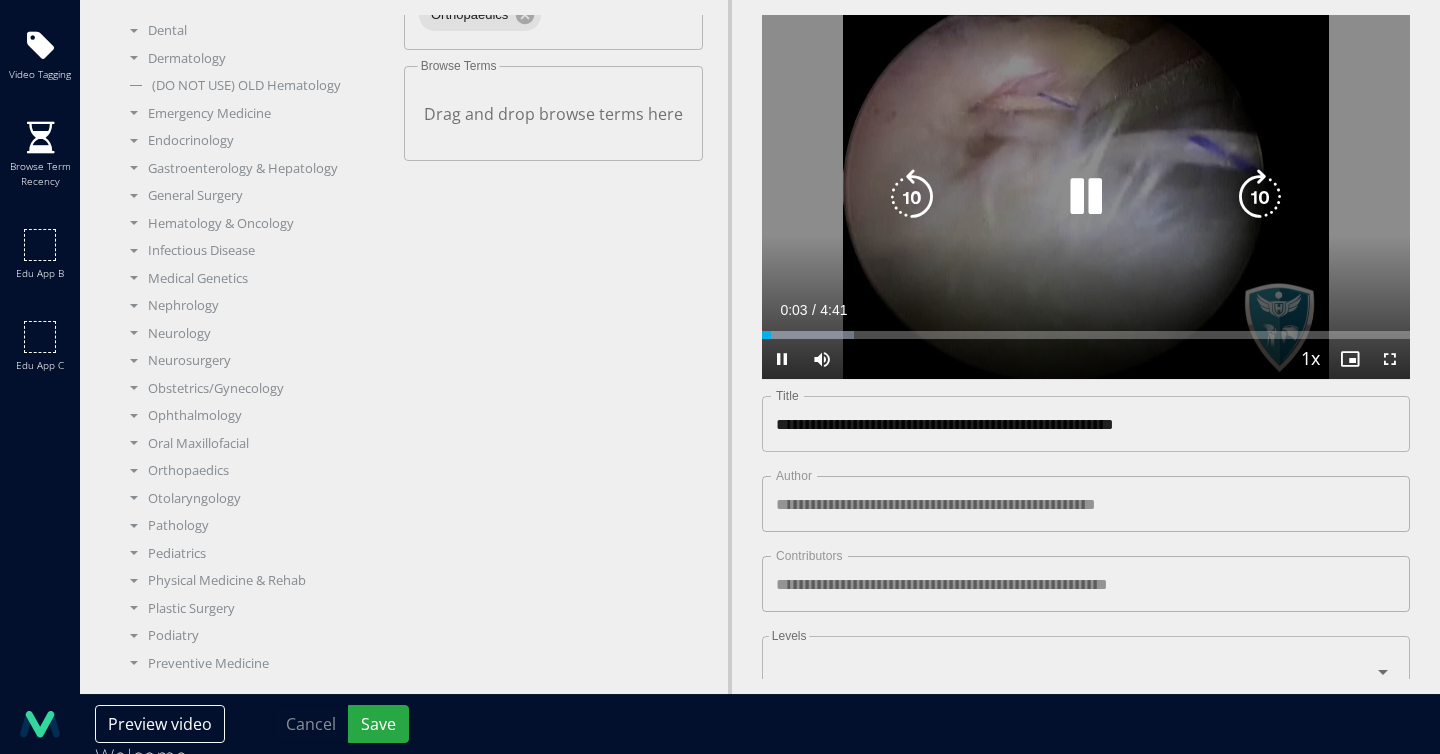 click at bounding box center (1086, 197) 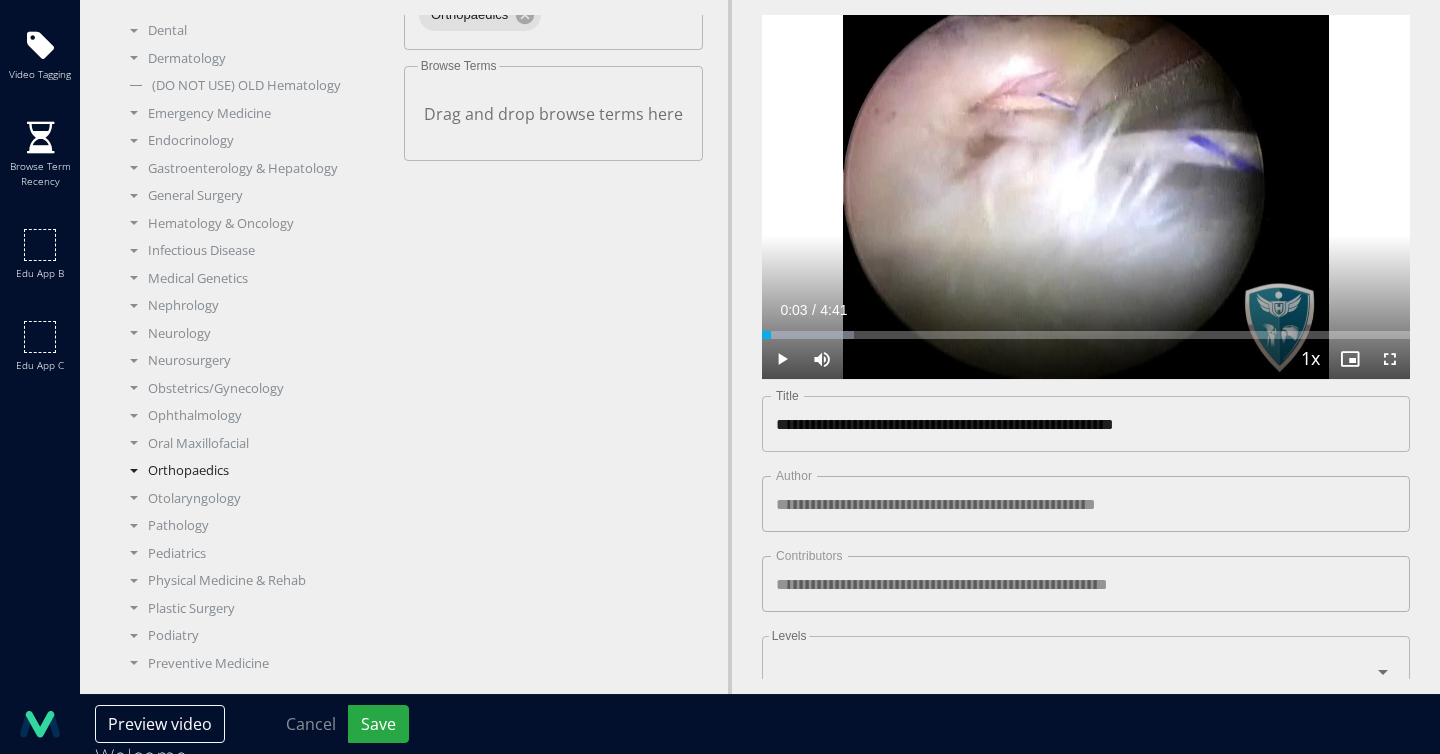 click on "Orthopaedics" at bounding box center [254, 471] 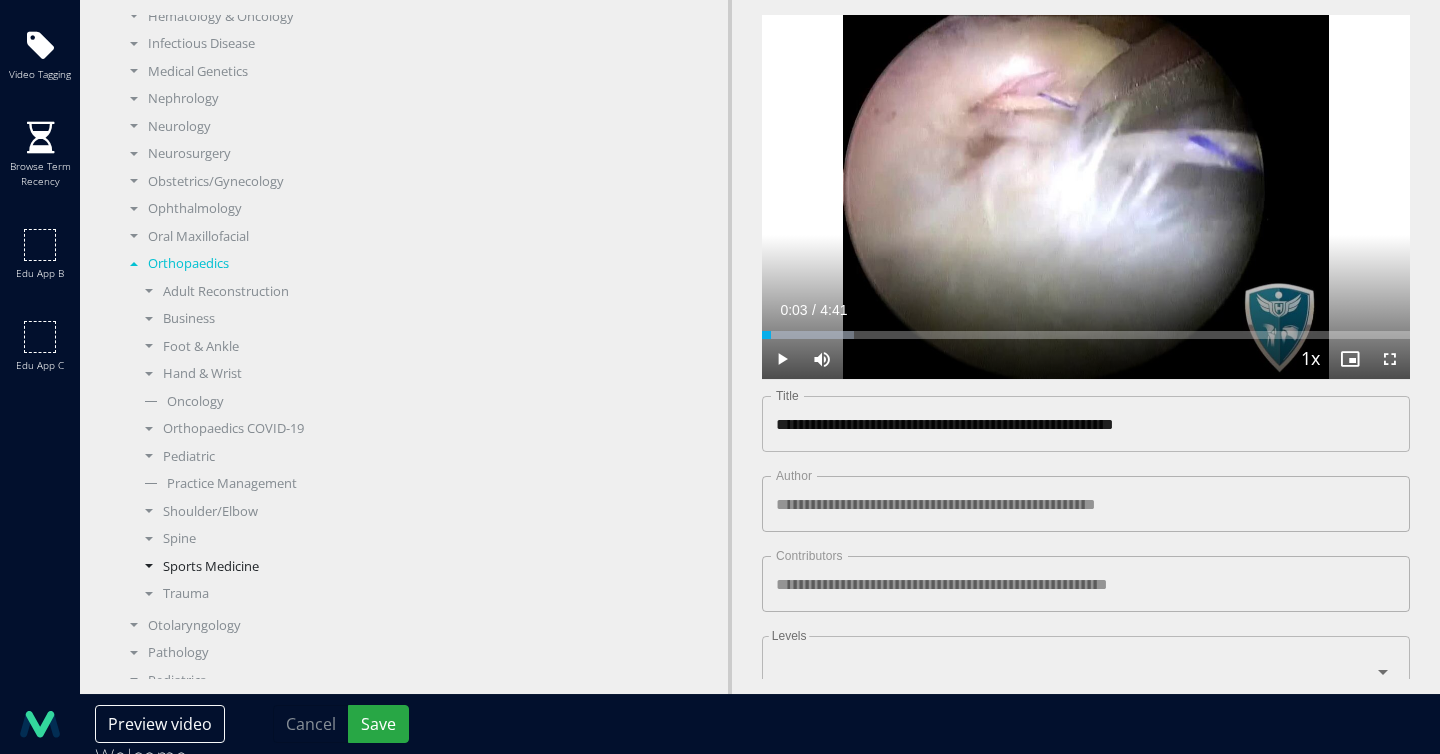 scroll, scrollTop: 456, scrollLeft: 0, axis: vertical 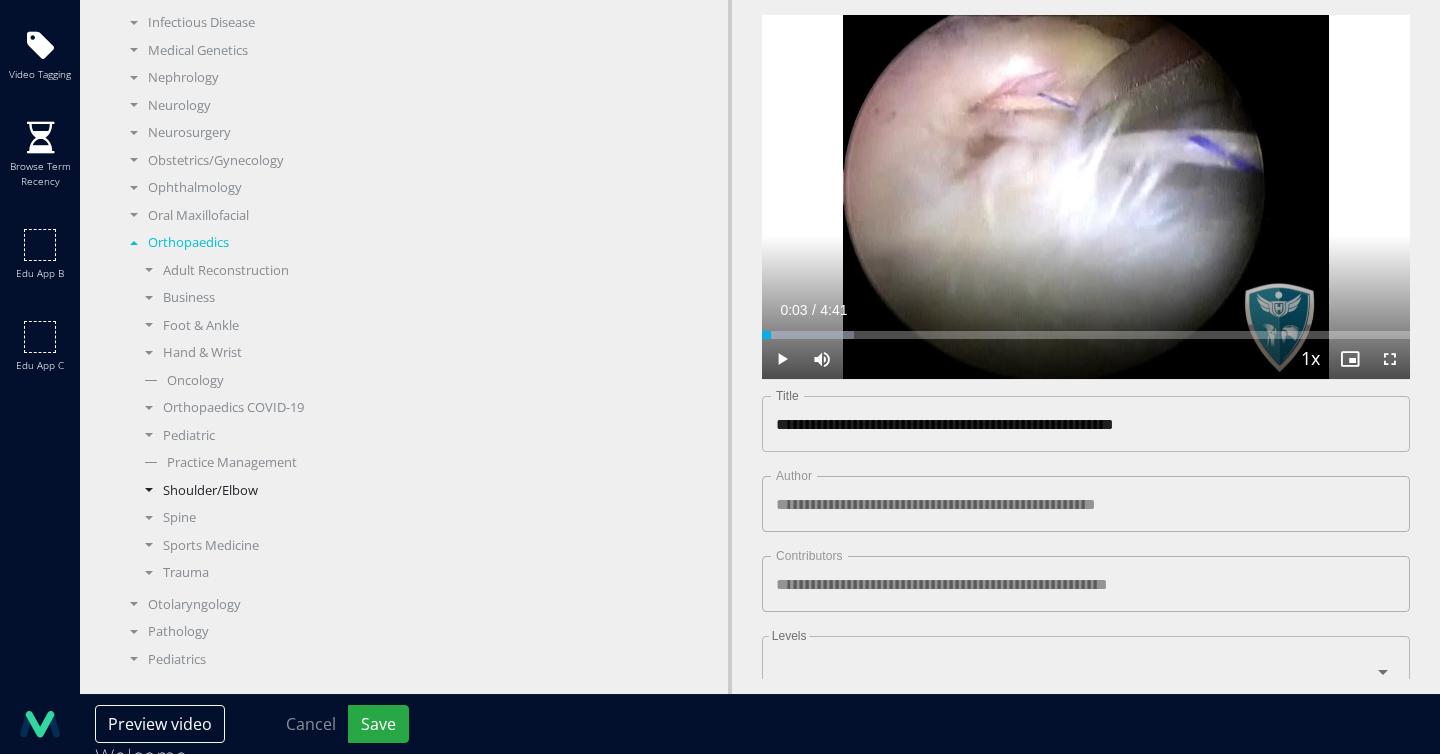 click on "Shoulder/Elbow" at bounding box center [262, 491] 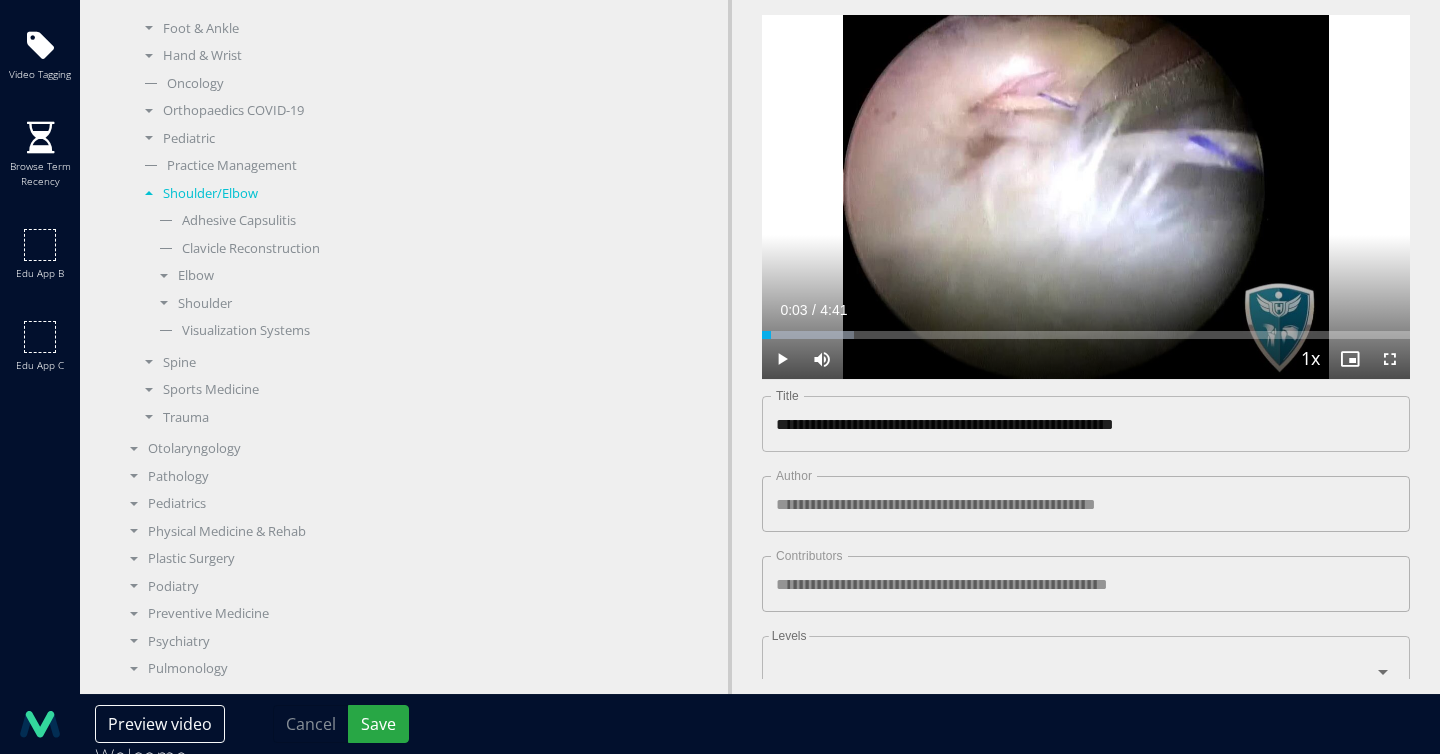 scroll, scrollTop: 844, scrollLeft: 0, axis: vertical 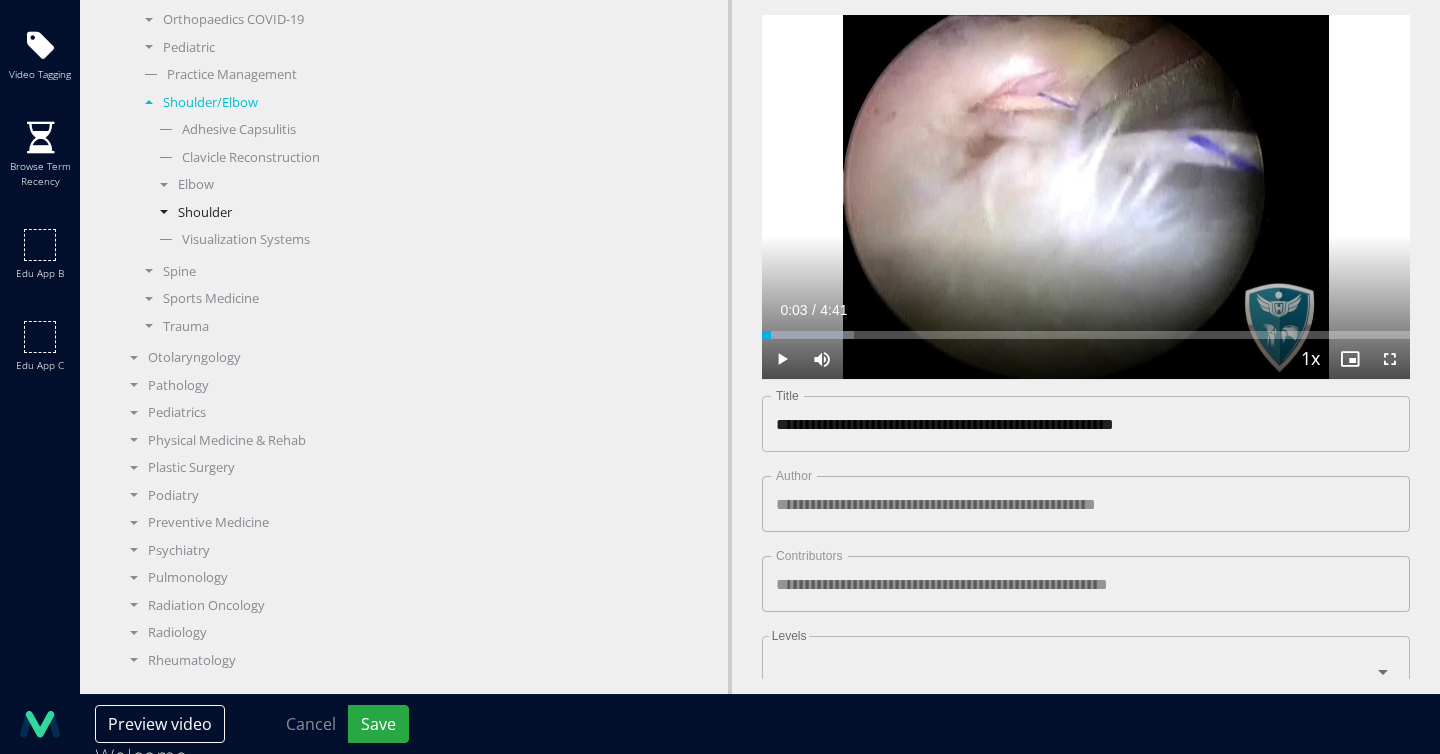 click on "Shoulder" at bounding box center [269, 213] 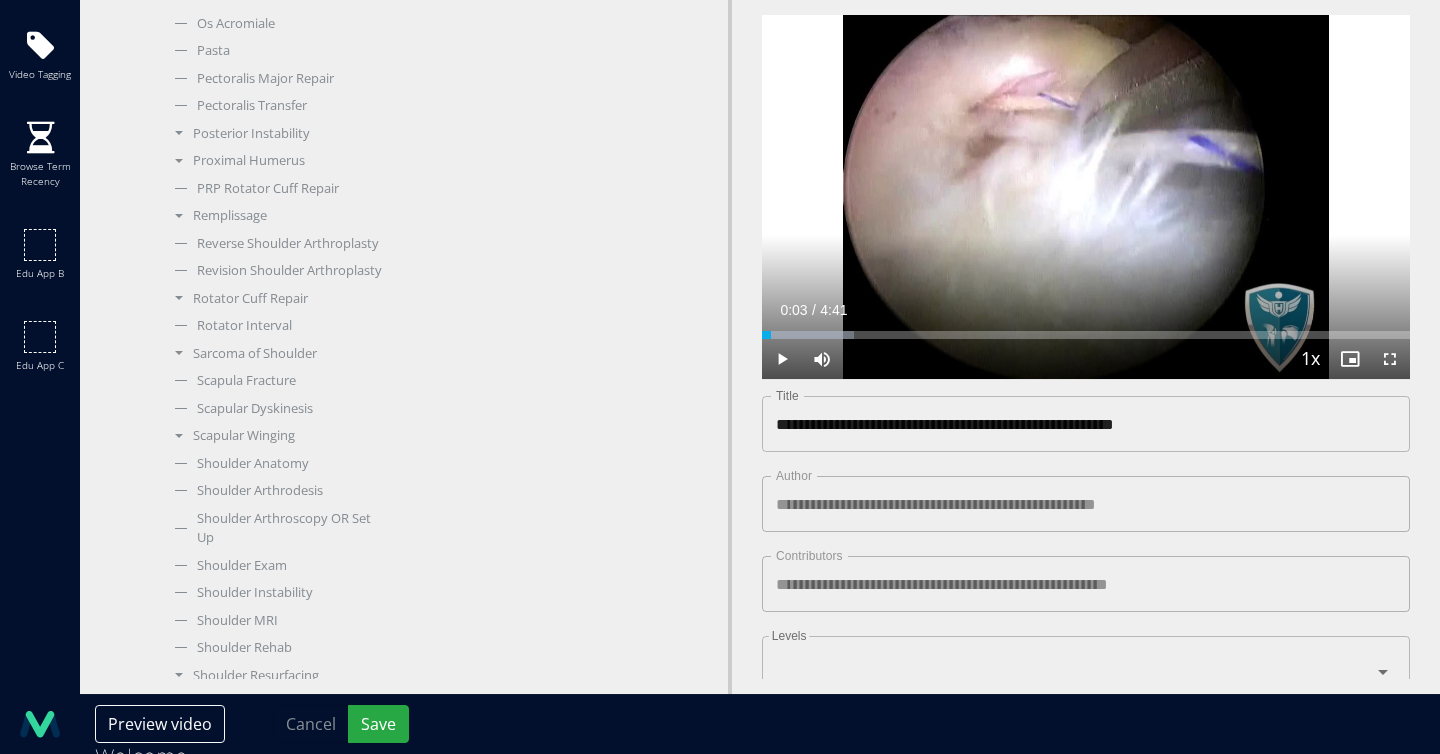 scroll, scrollTop: 2307, scrollLeft: 0, axis: vertical 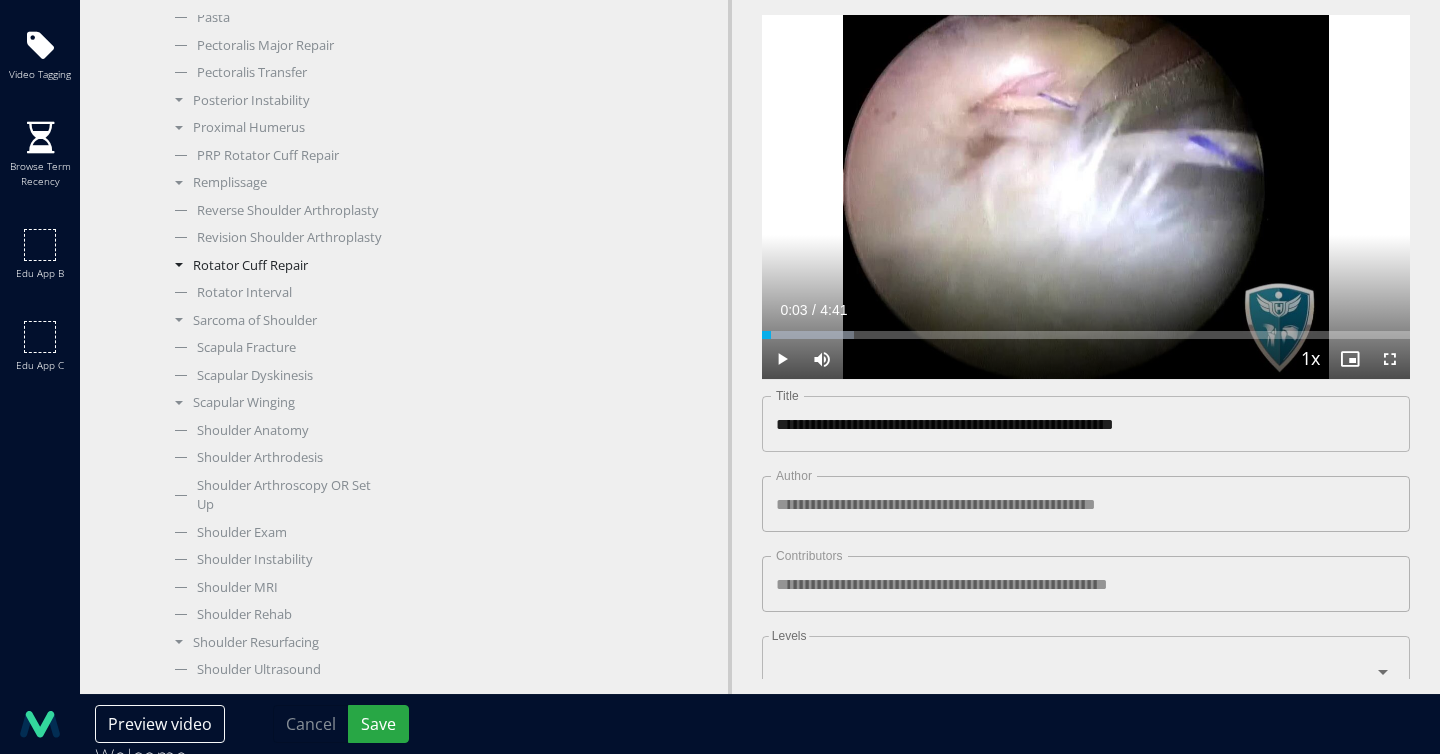 click on "Rotator Cuff Repair" at bounding box center (277, 266) 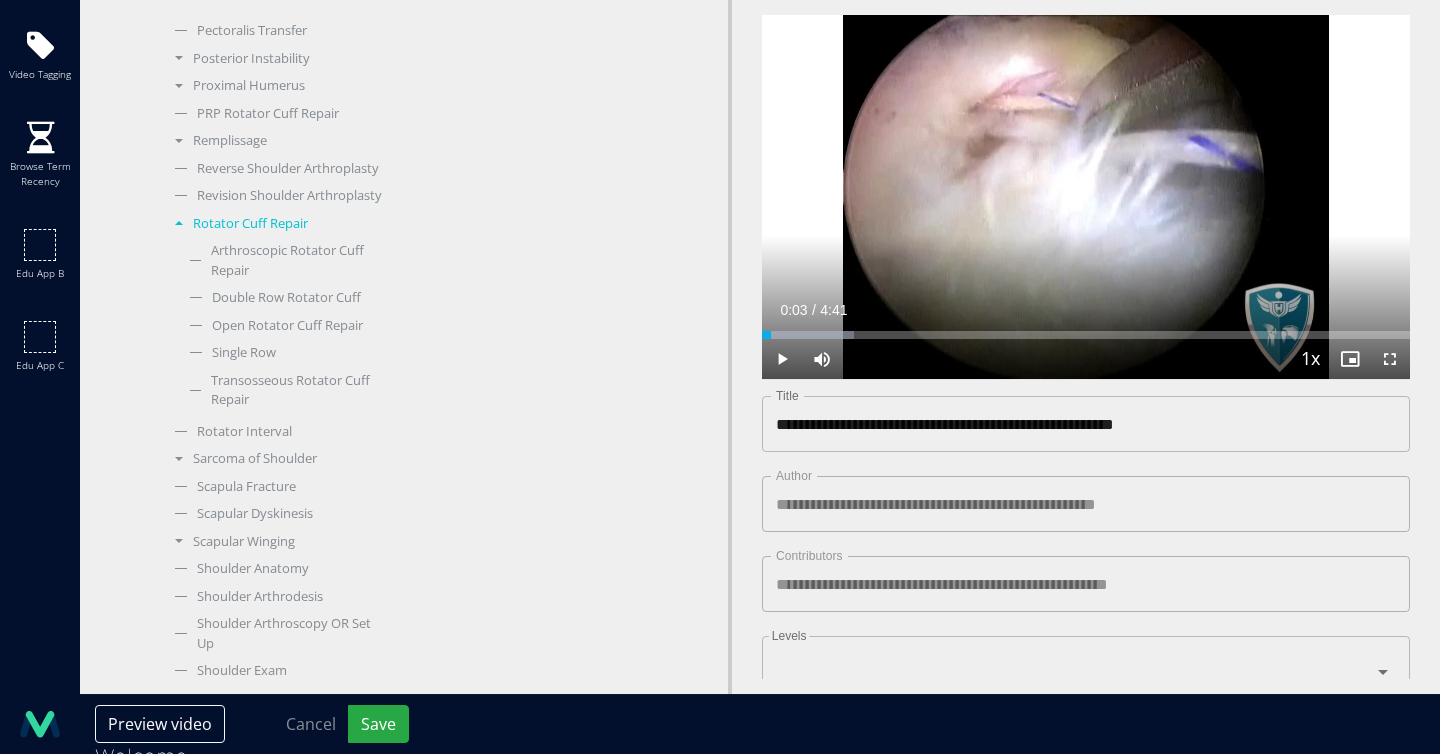 scroll, scrollTop: 2370, scrollLeft: 0, axis: vertical 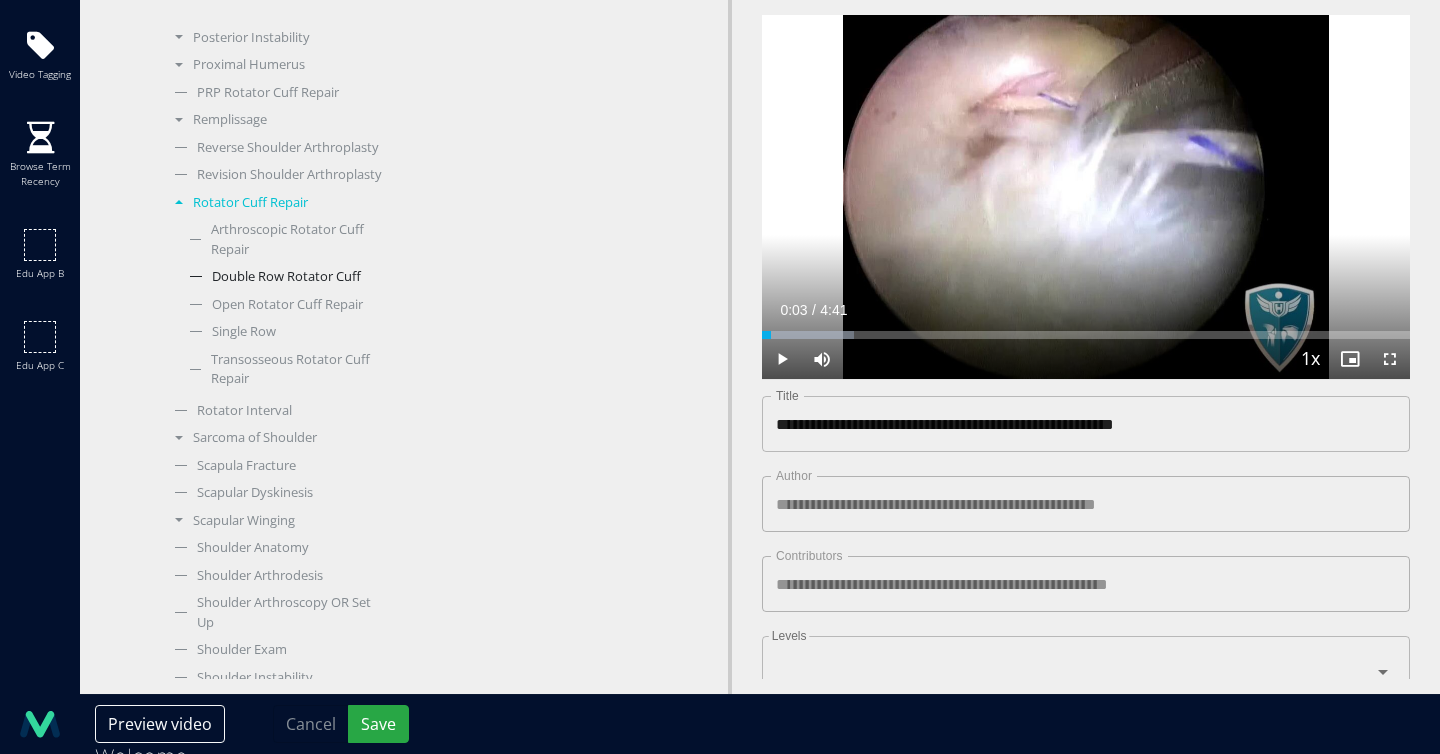 click on "Double Row Rotator Cuff" at bounding box center [284, 277] 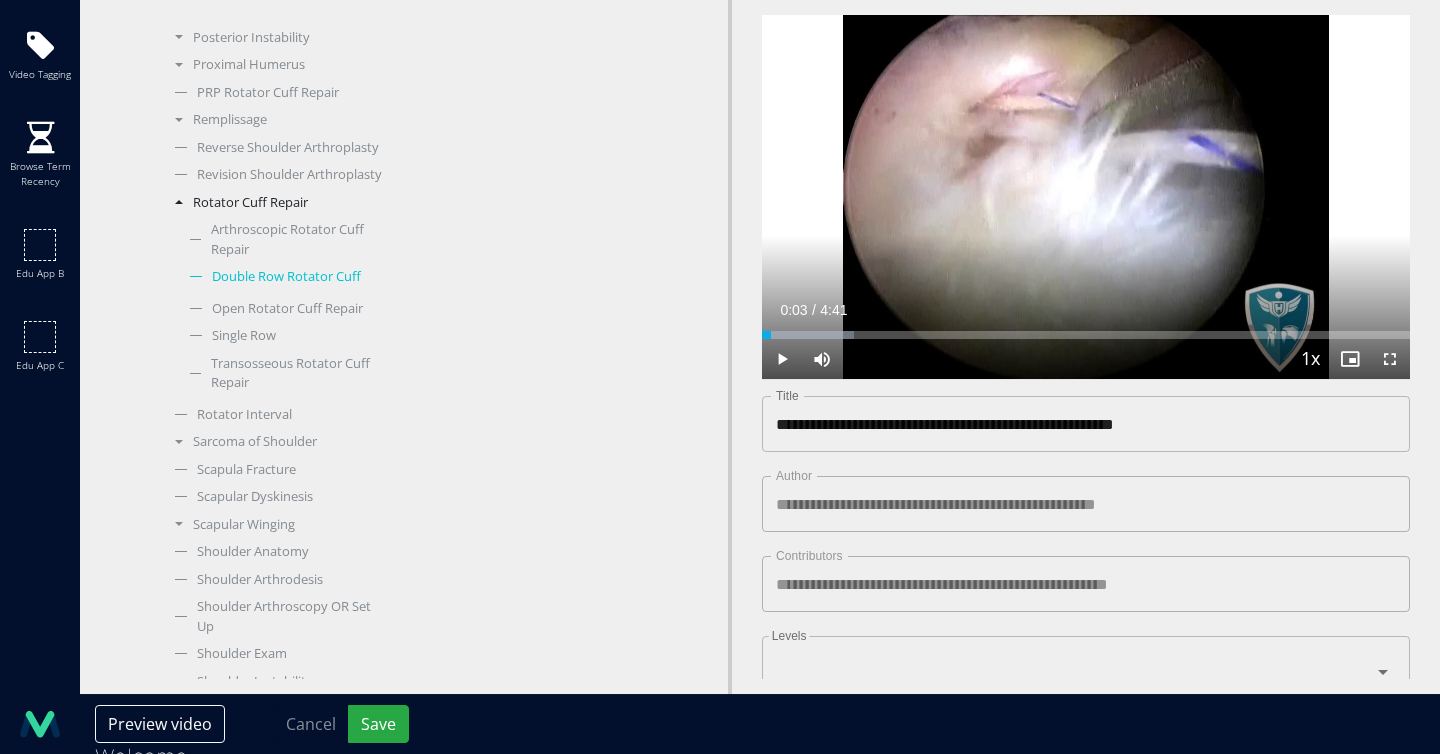 click on "Double Row Rotator Cuff" at bounding box center (284, 277) 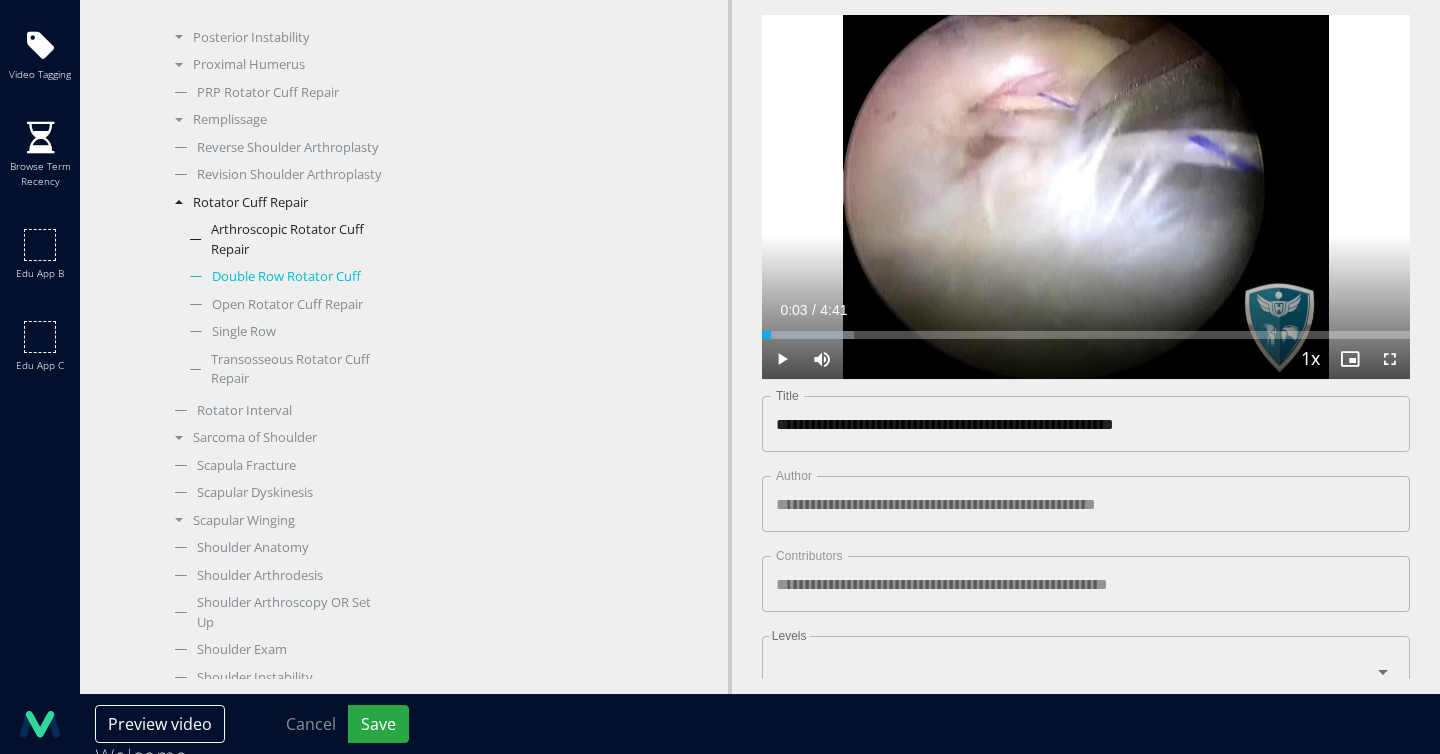 click on "Arthroscopic Rotator Cuff Repair" at bounding box center (284, 239) 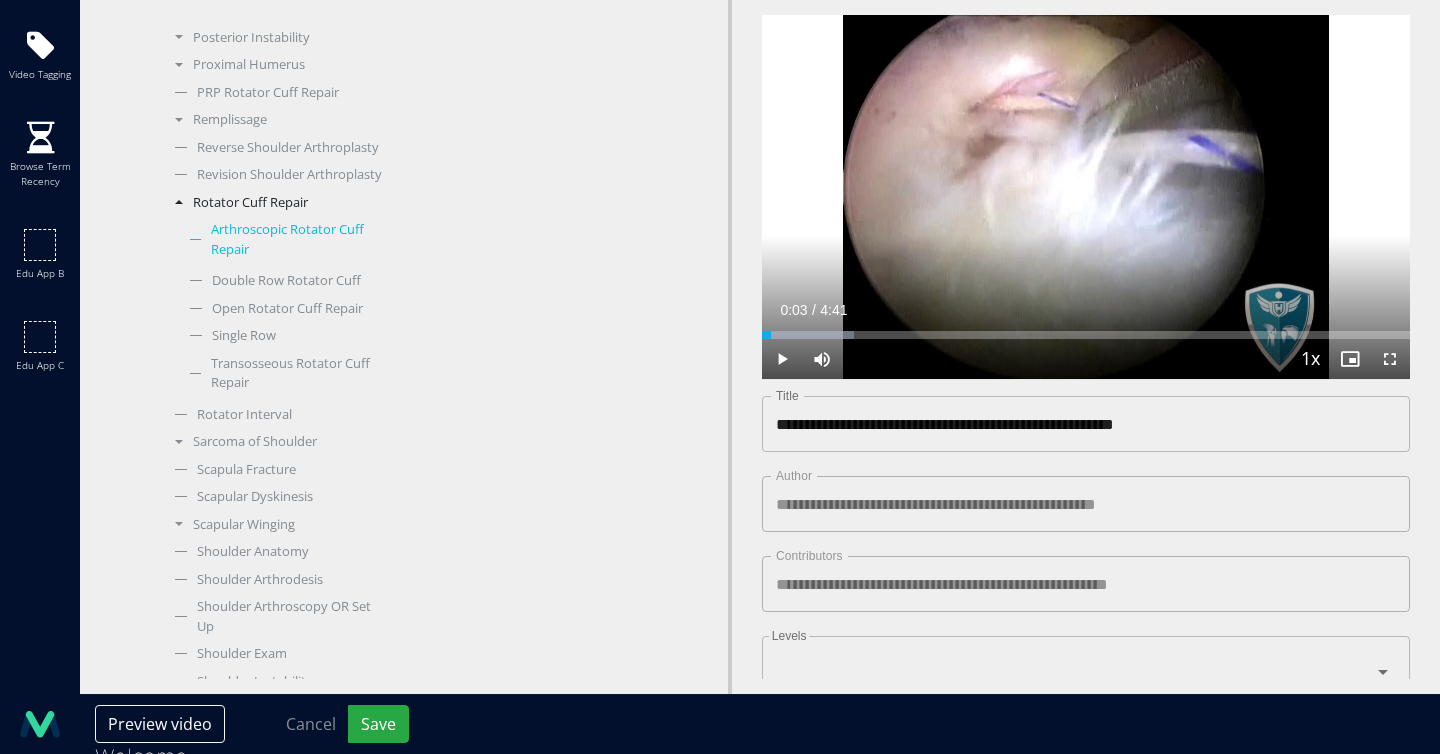 click on "Arthroscopic Rotator Cuff Repair" at bounding box center (284, 239) 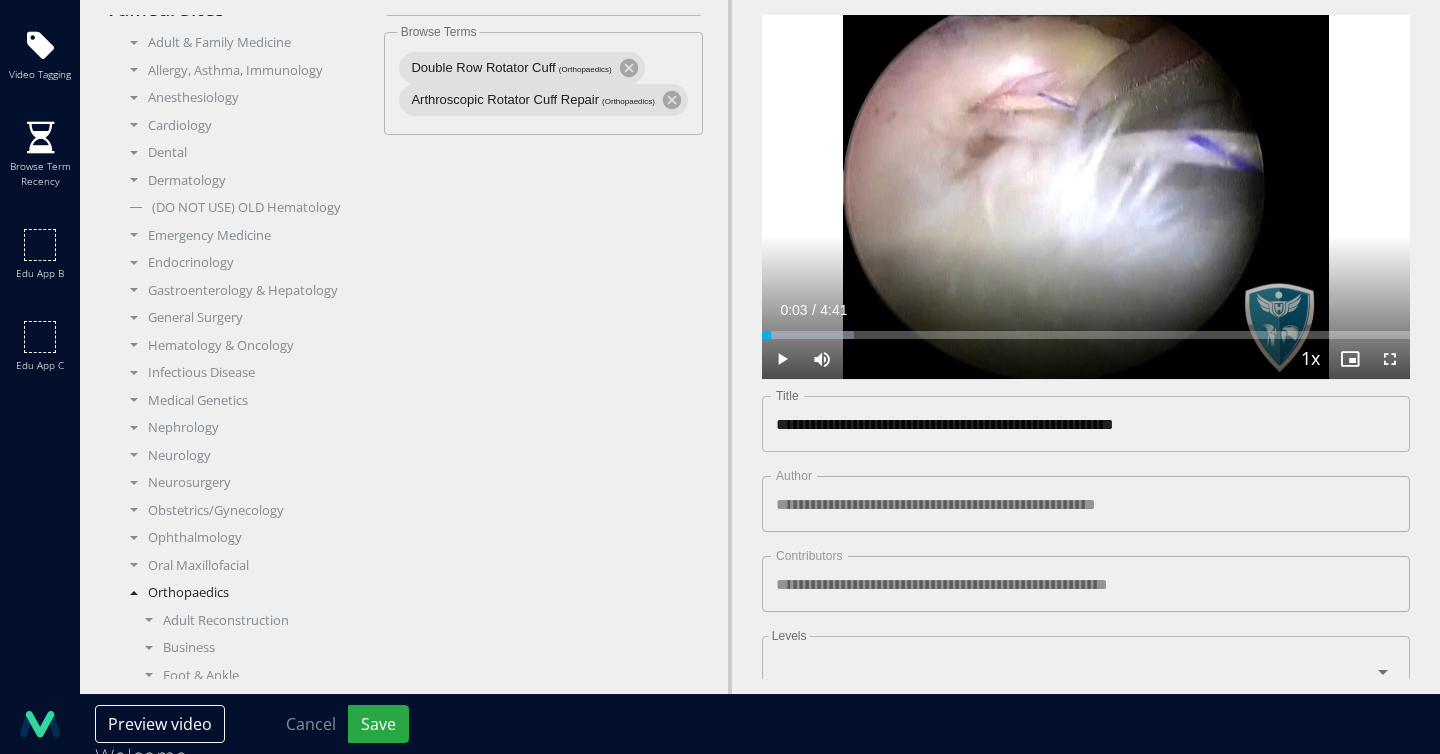 scroll, scrollTop: 0, scrollLeft: 0, axis: both 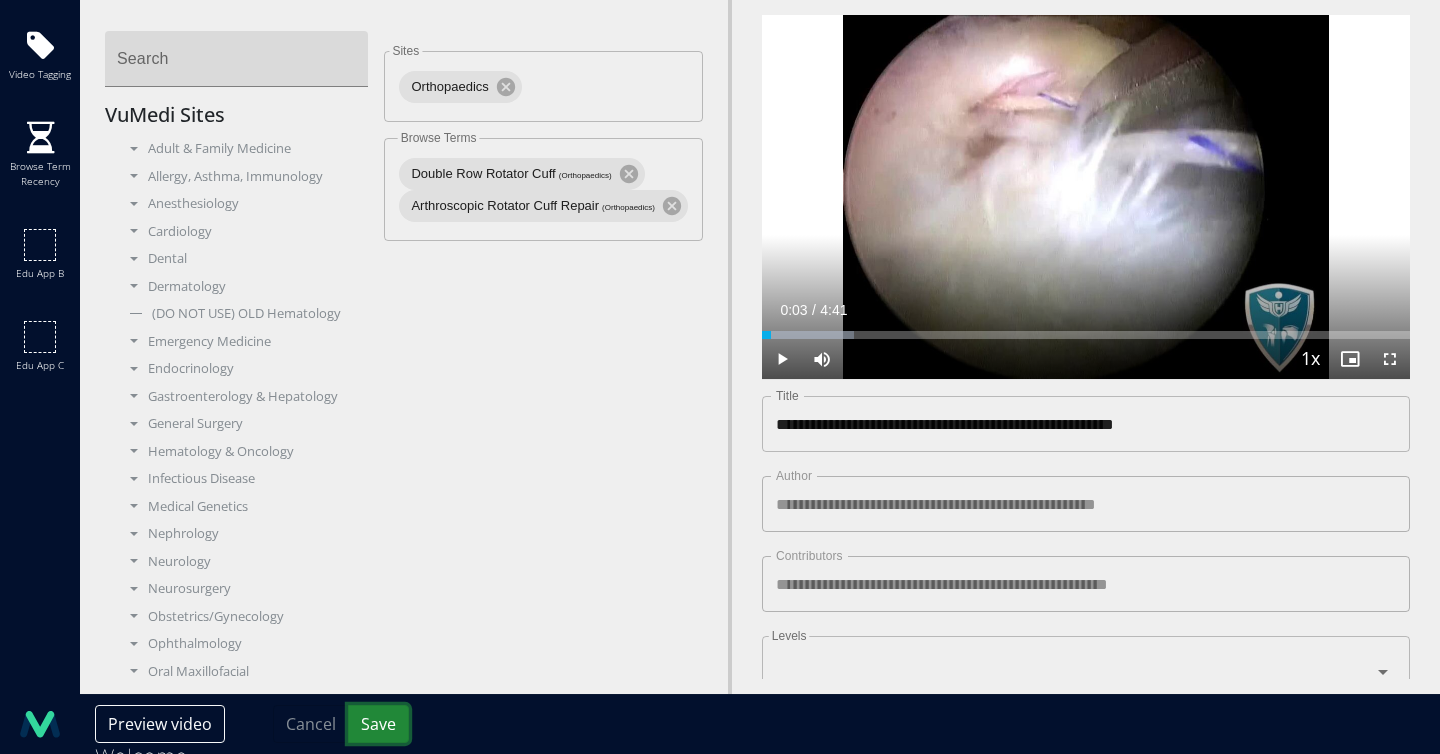 click on "Save" at bounding box center (378, 724) 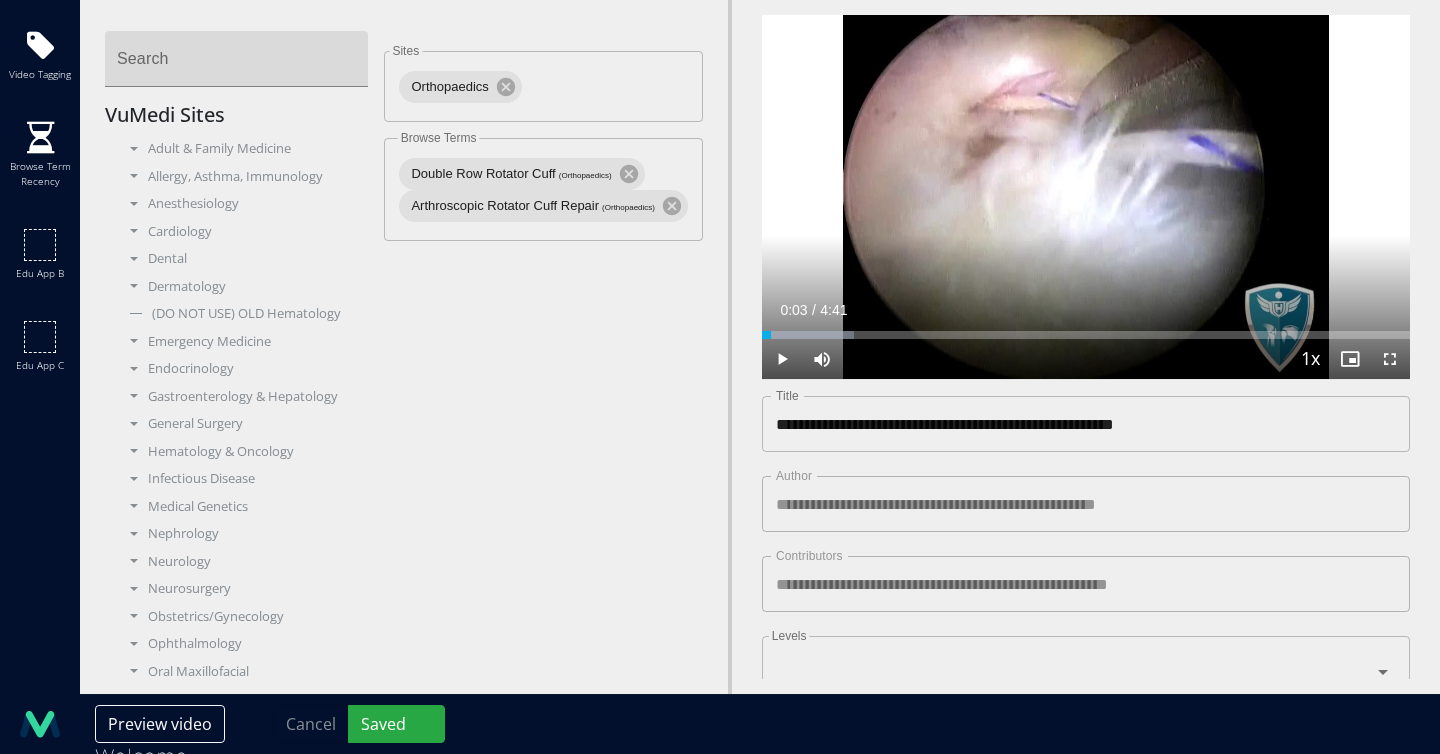 click on "**********" at bounding box center [1086, 424] 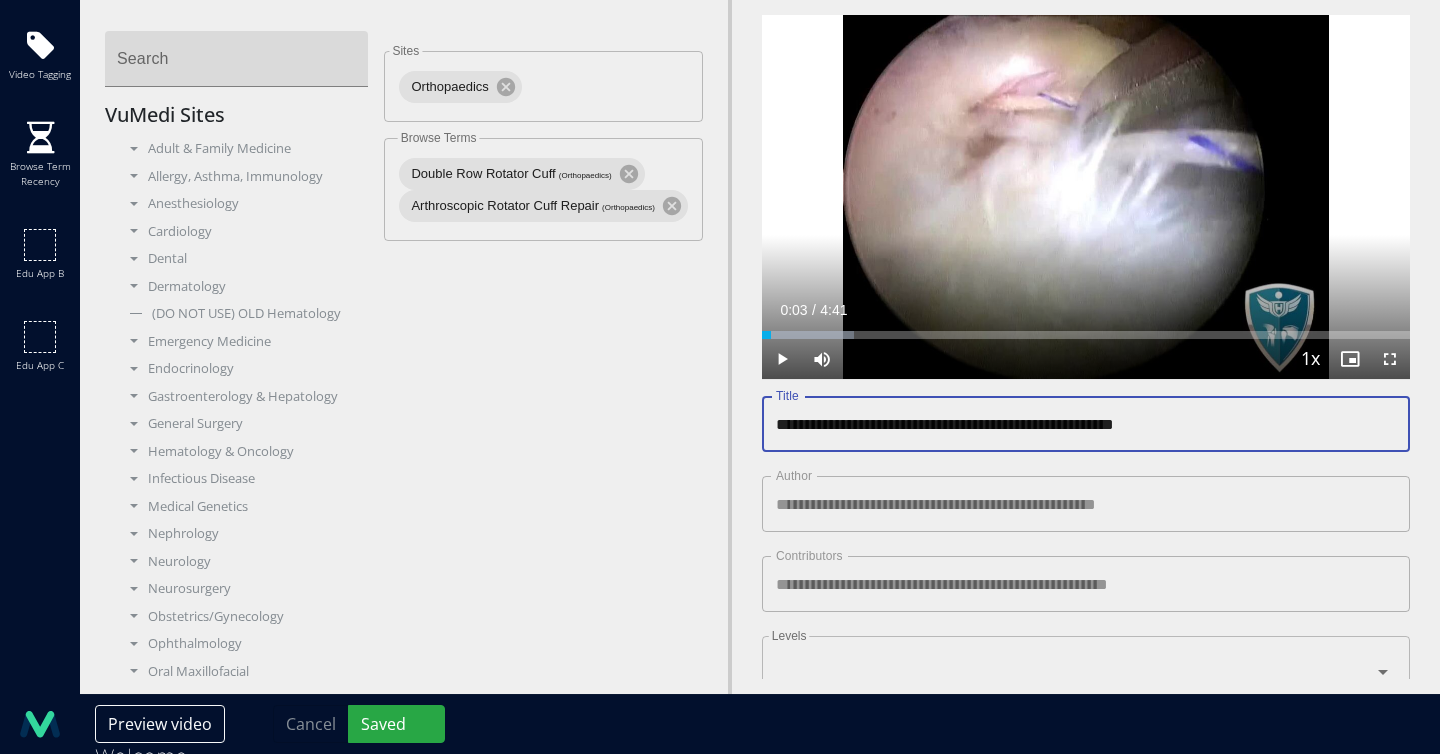 click on "**********" at bounding box center [1086, 424] 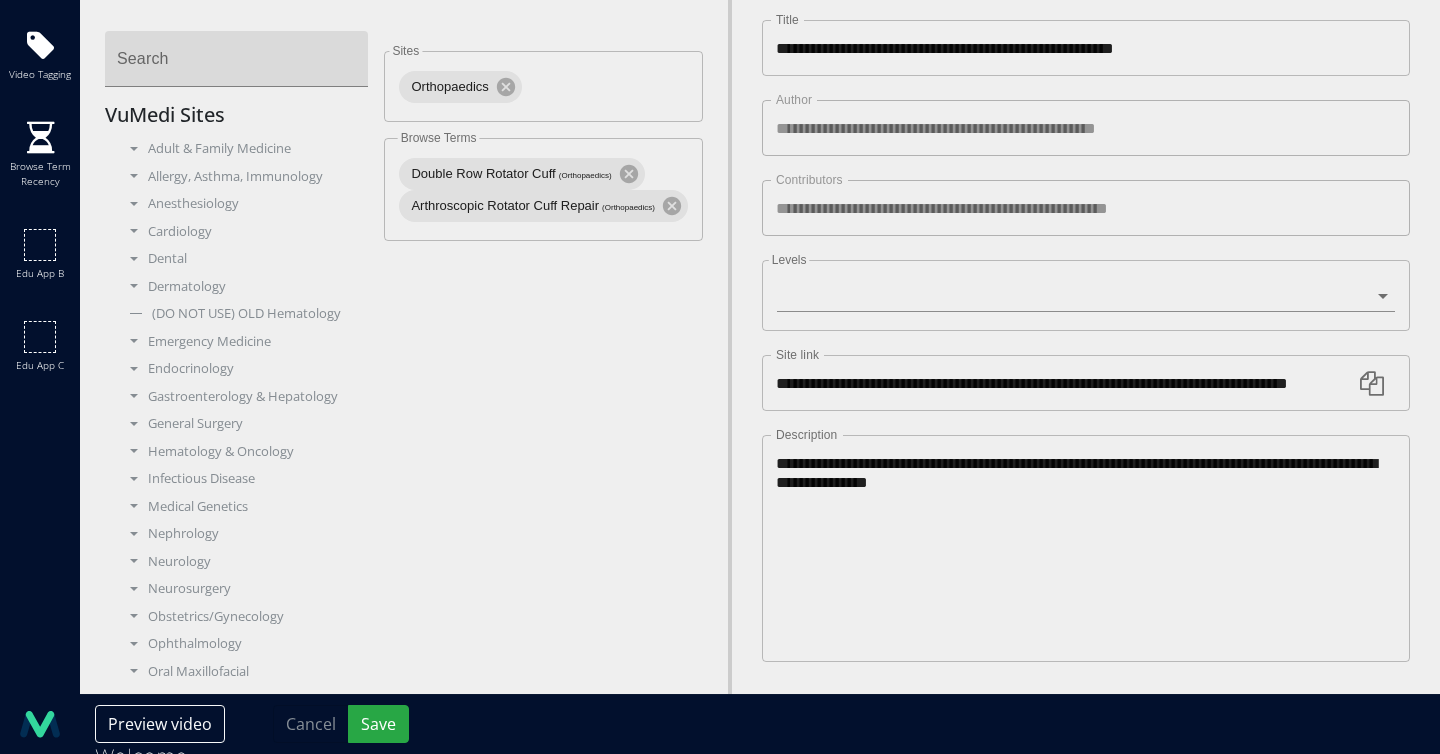 scroll, scrollTop: 409, scrollLeft: 0, axis: vertical 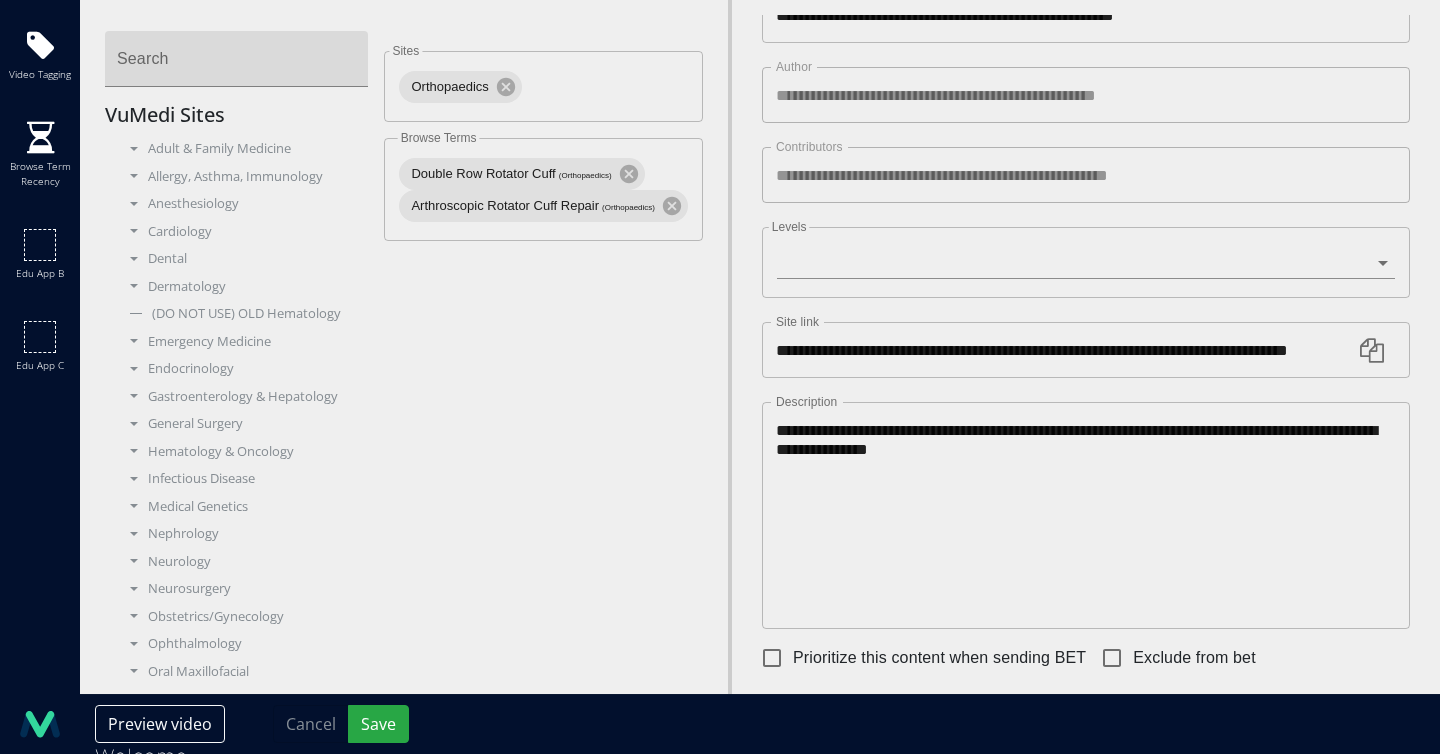 click at bounding box center [1372, 350] 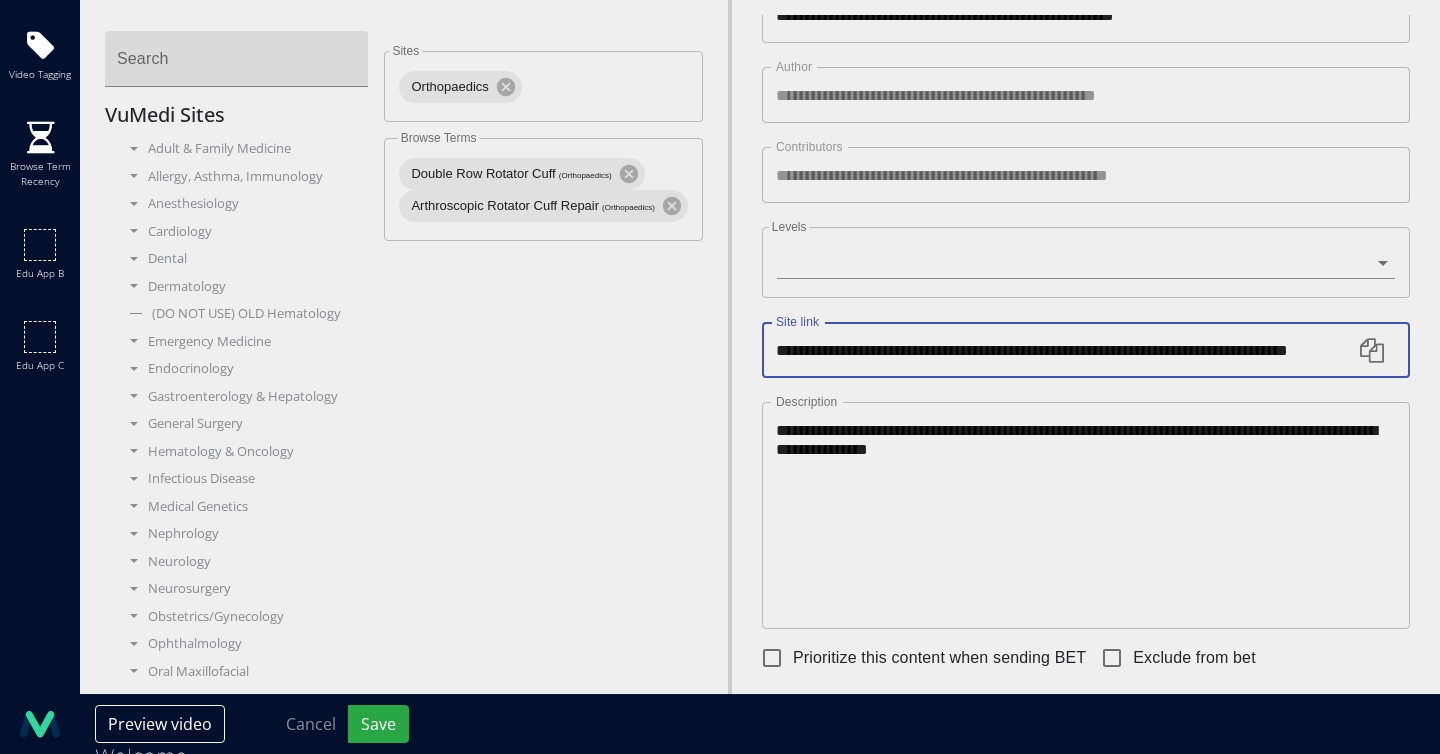 scroll, scrollTop: 0, scrollLeft: 0, axis: both 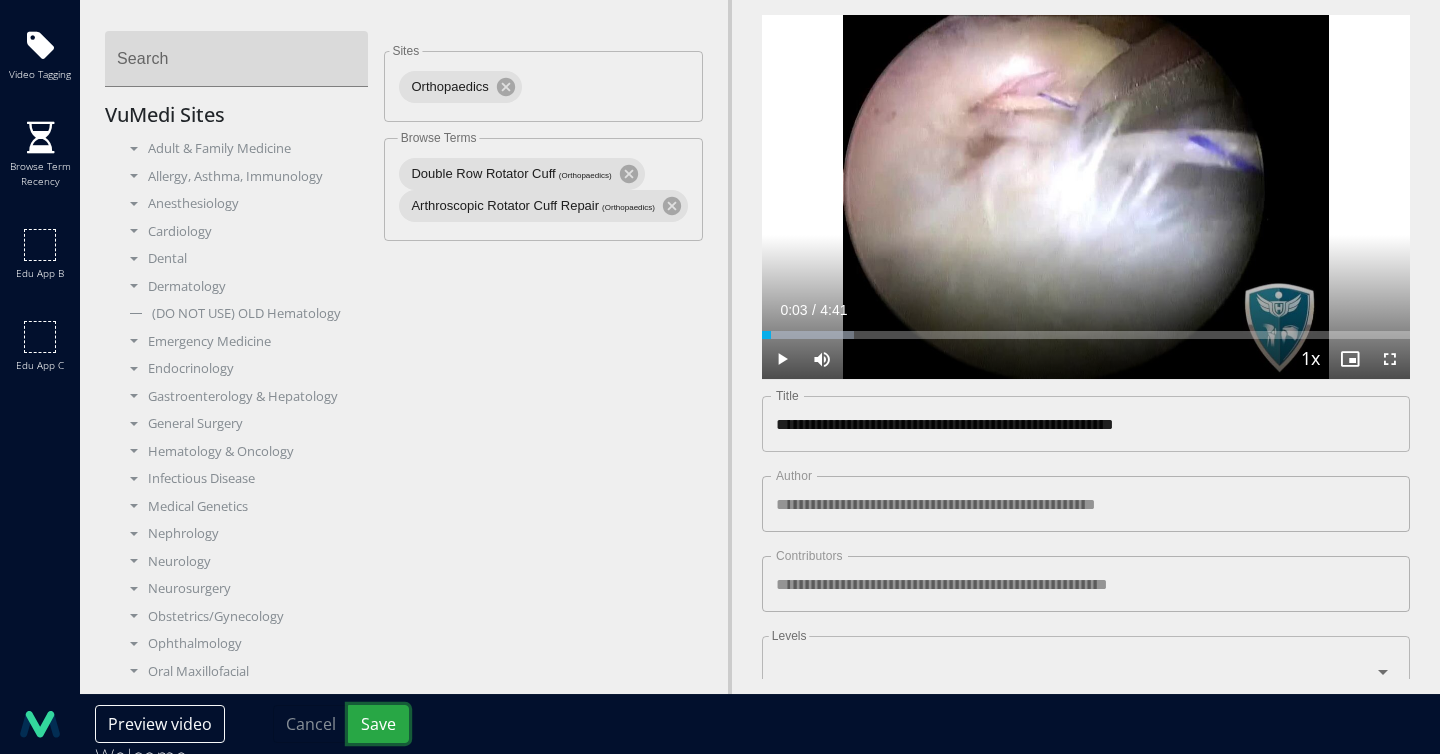 drag, startPoint x: 392, startPoint y: 721, endPoint x: 455, endPoint y: 669, distance: 81.68843 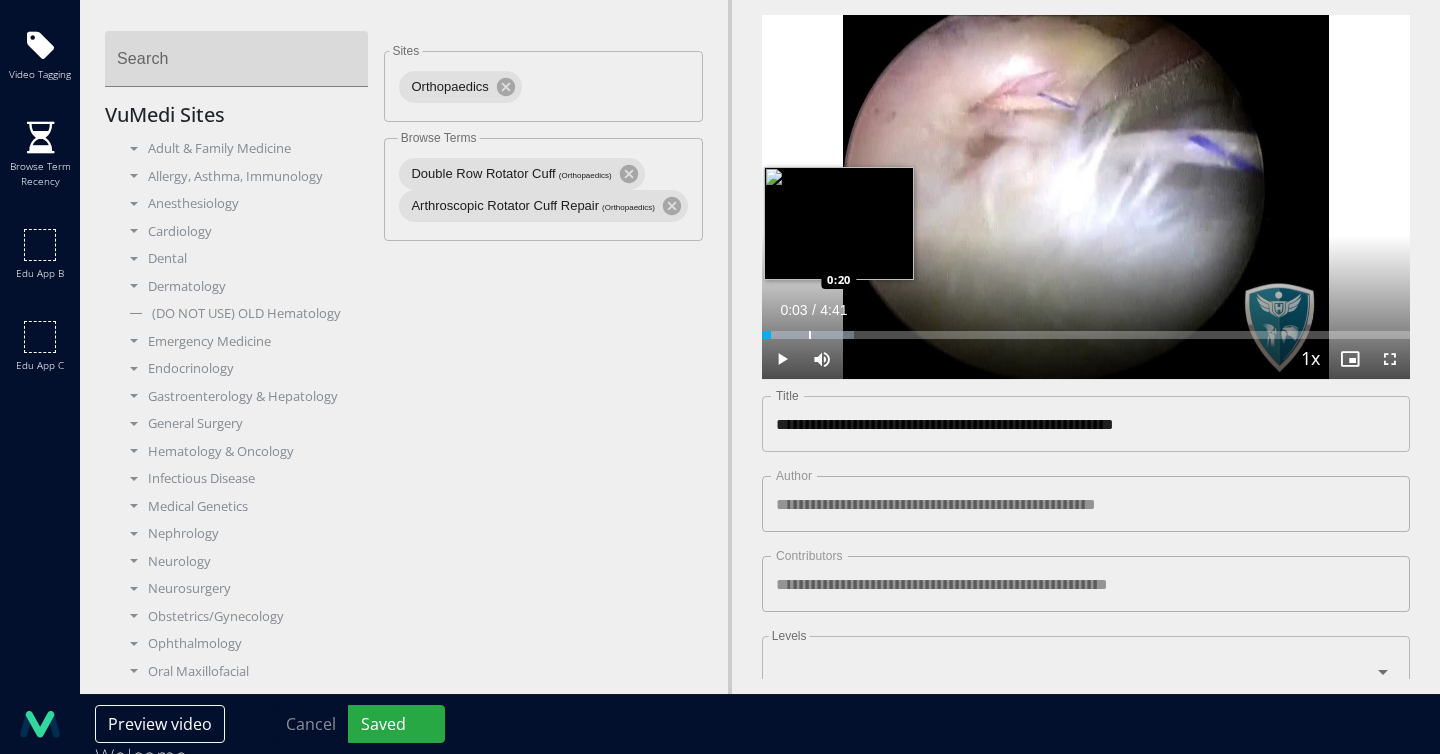 click at bounding box center [810, 335] 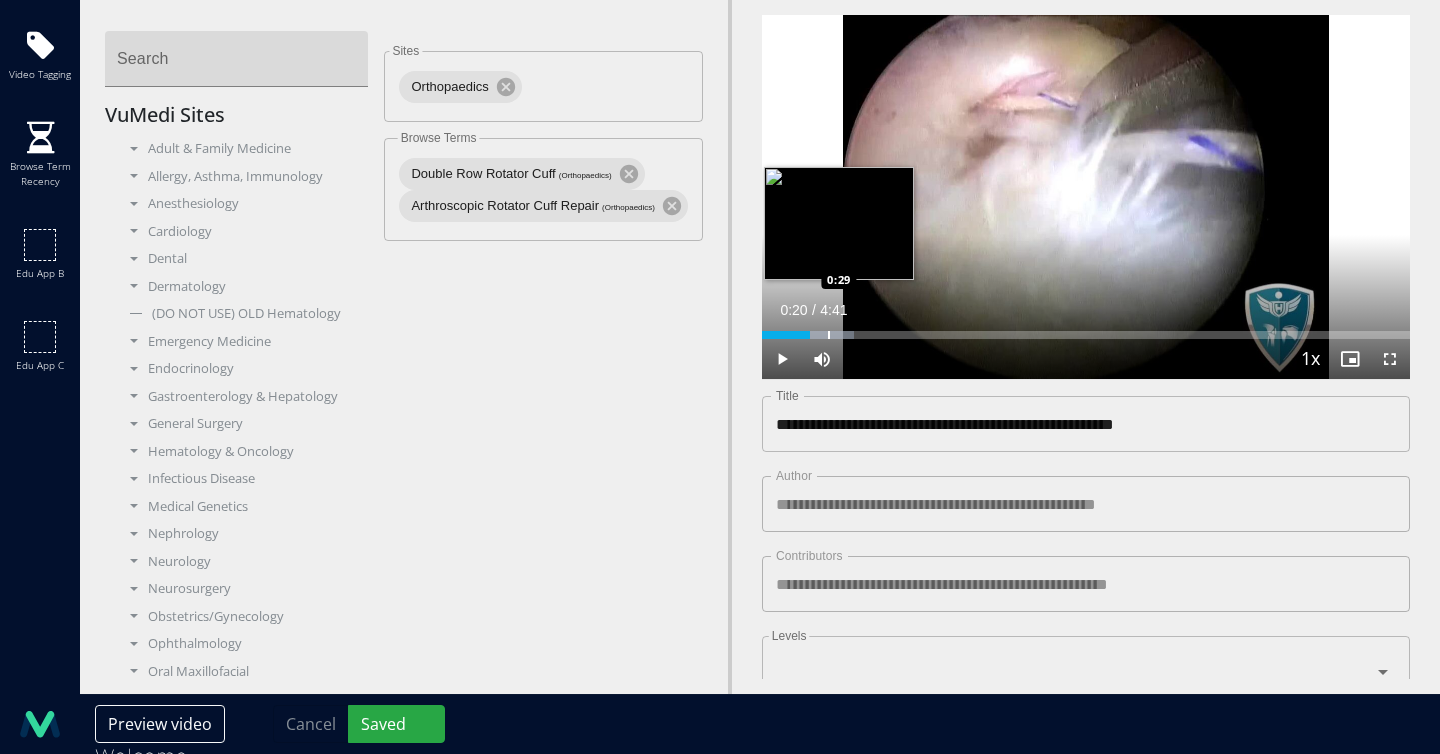 click at bounding box center (829, 335) 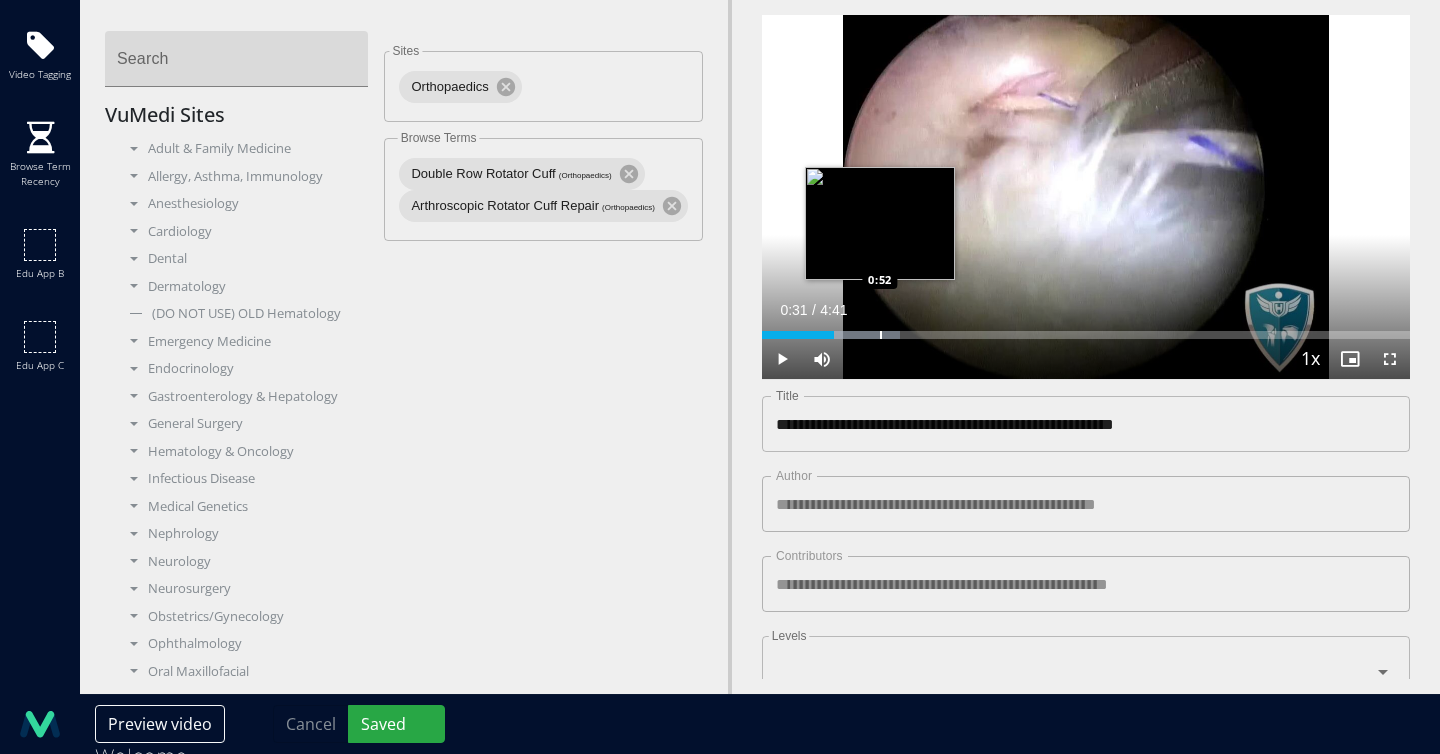 click at bounding box center (881, 335) 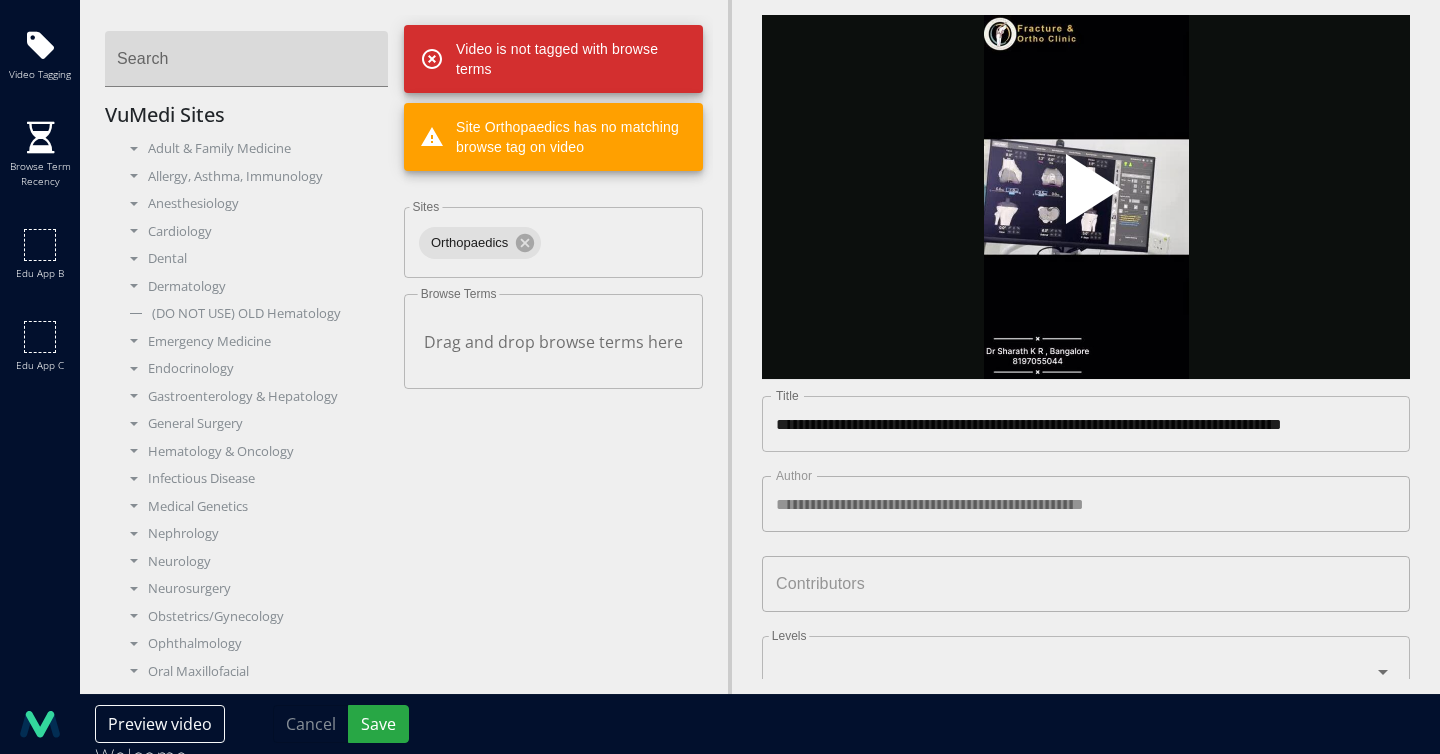 scroll, scrollTop: 0, scrollLeft: 0, axis: both 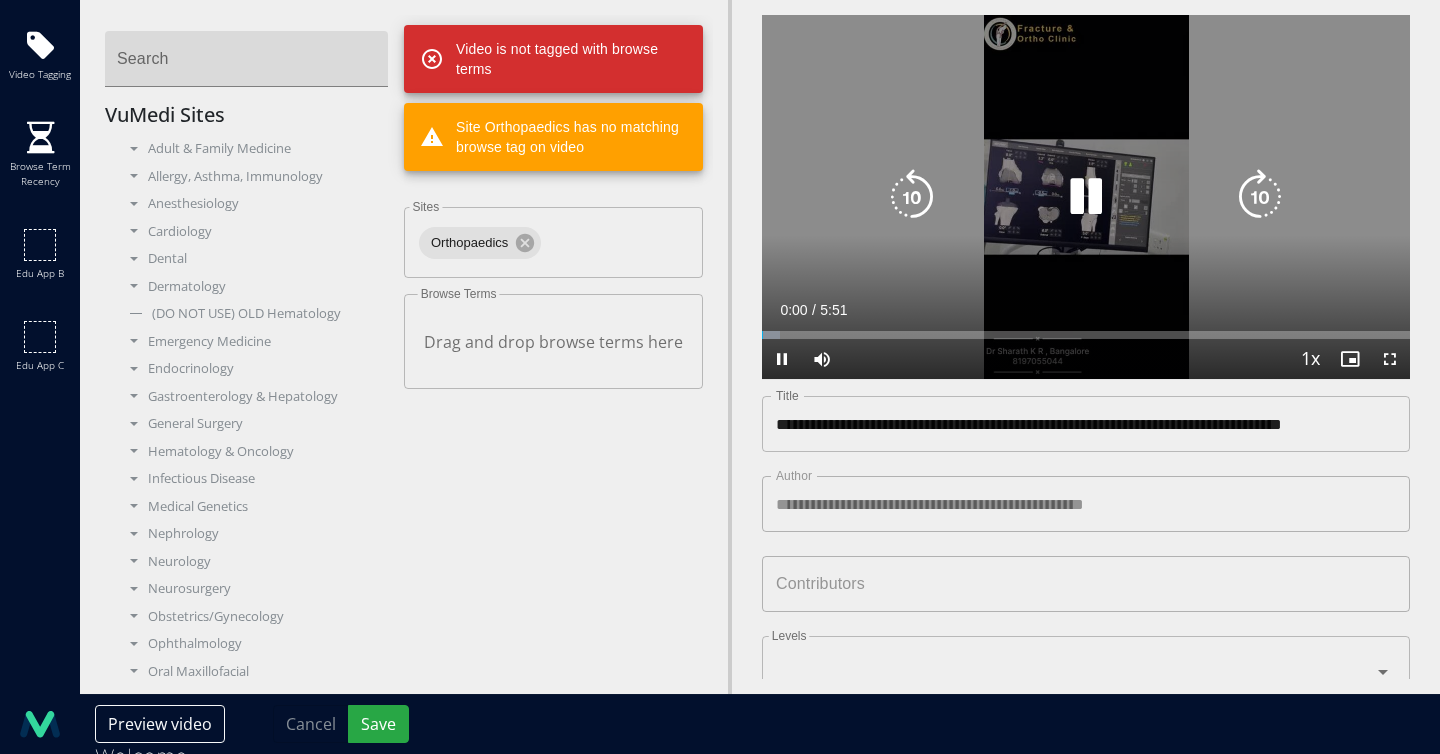 click at bounding box center (1086, 197) 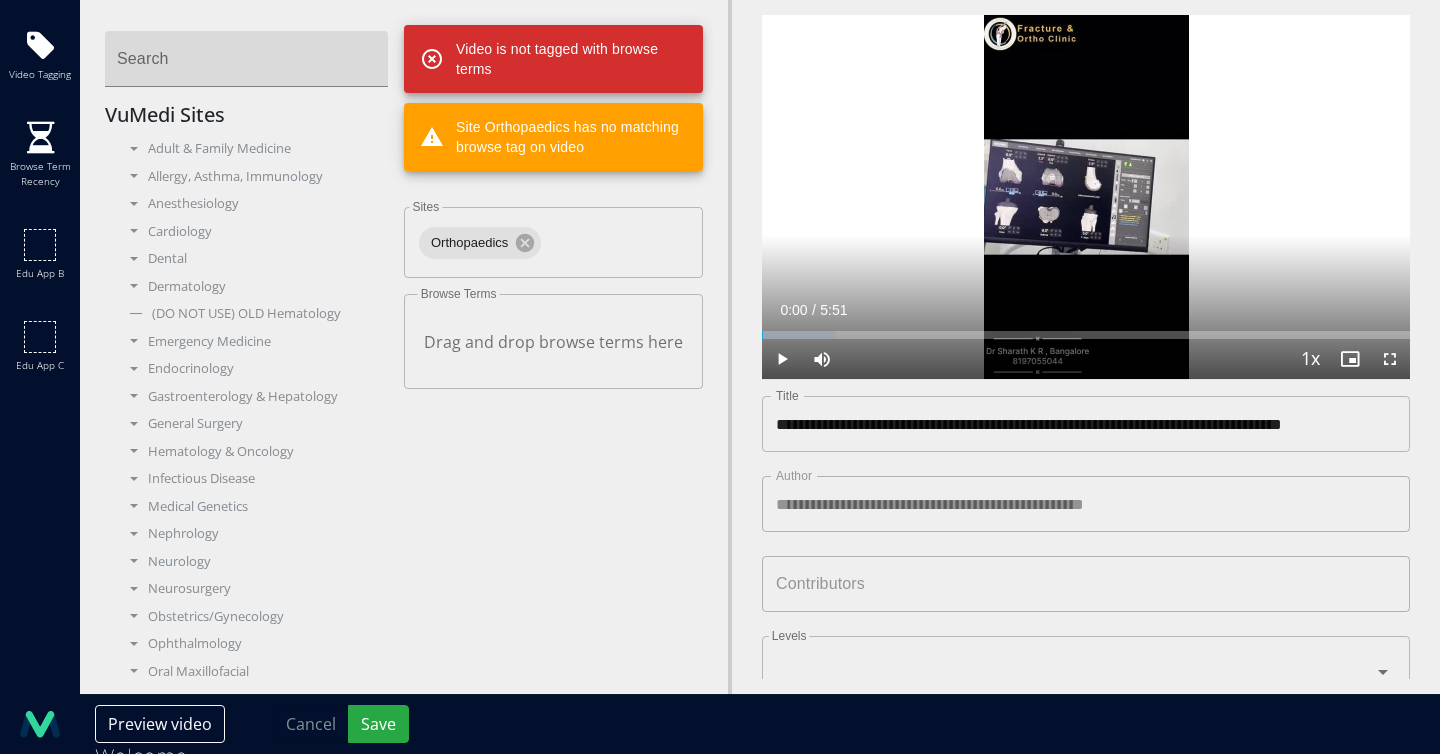 scroll, scrollTop: 0, scrollLeft: 78, axis: horizontal 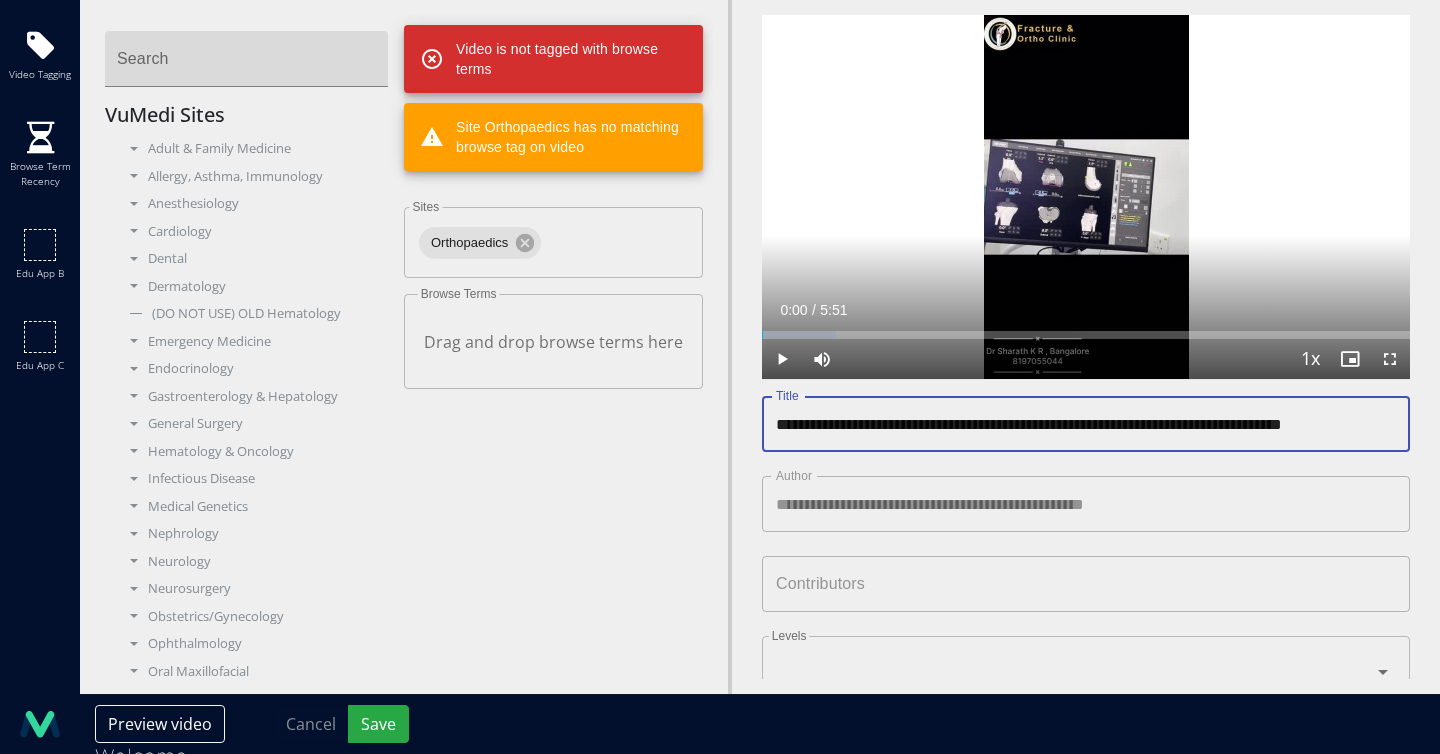 click on "**********" at bounding box center (1078, 424) 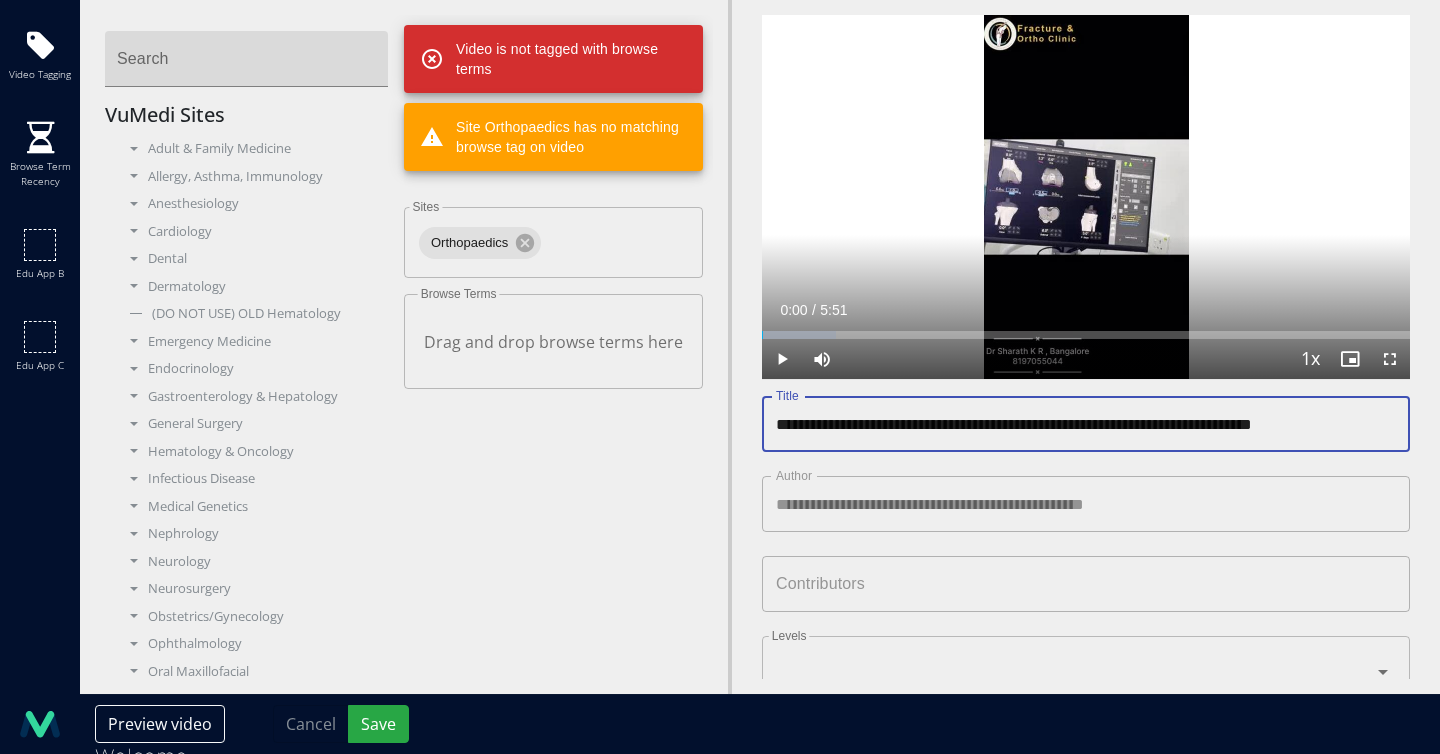 scroll, scrollTop: 0, scrollLeft: 26, axis: horizontal 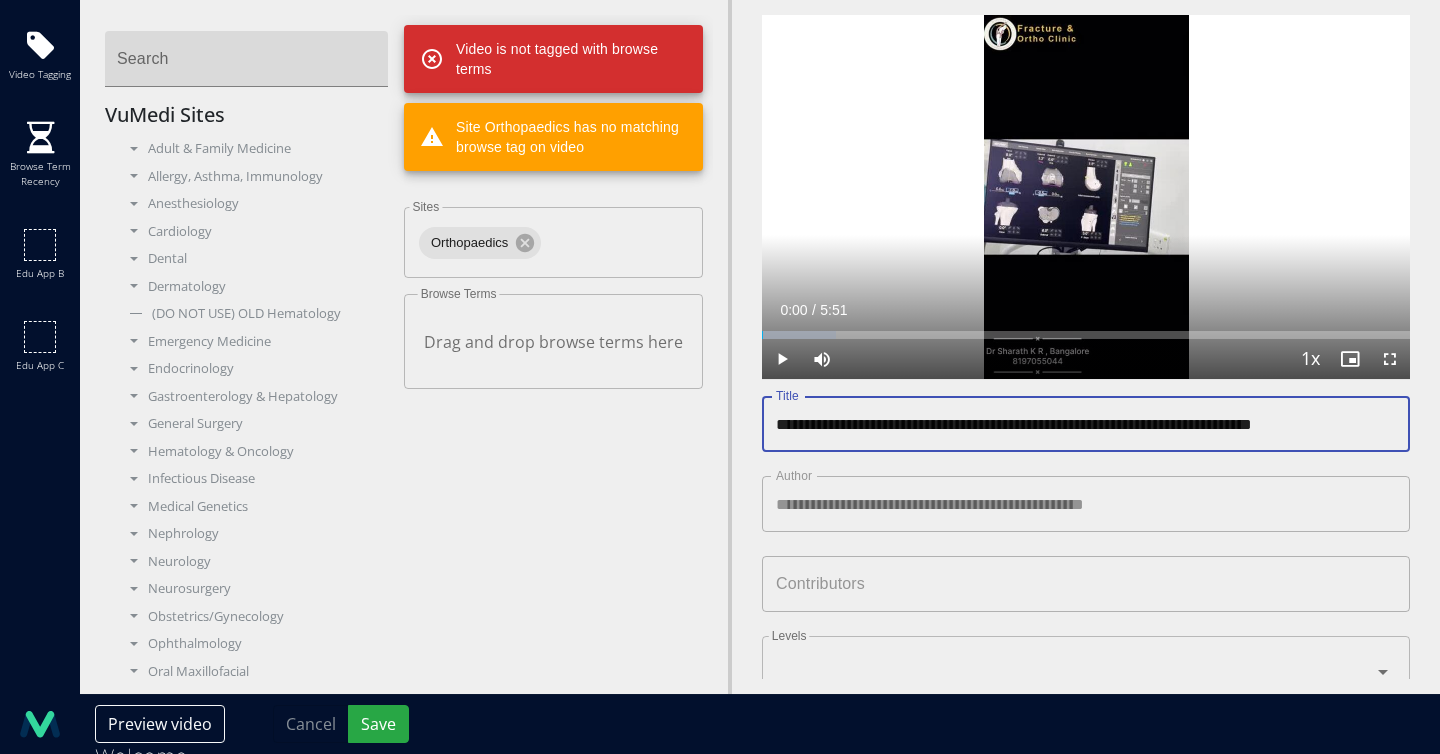 click on "**********" at bounding box center (1078, 424) 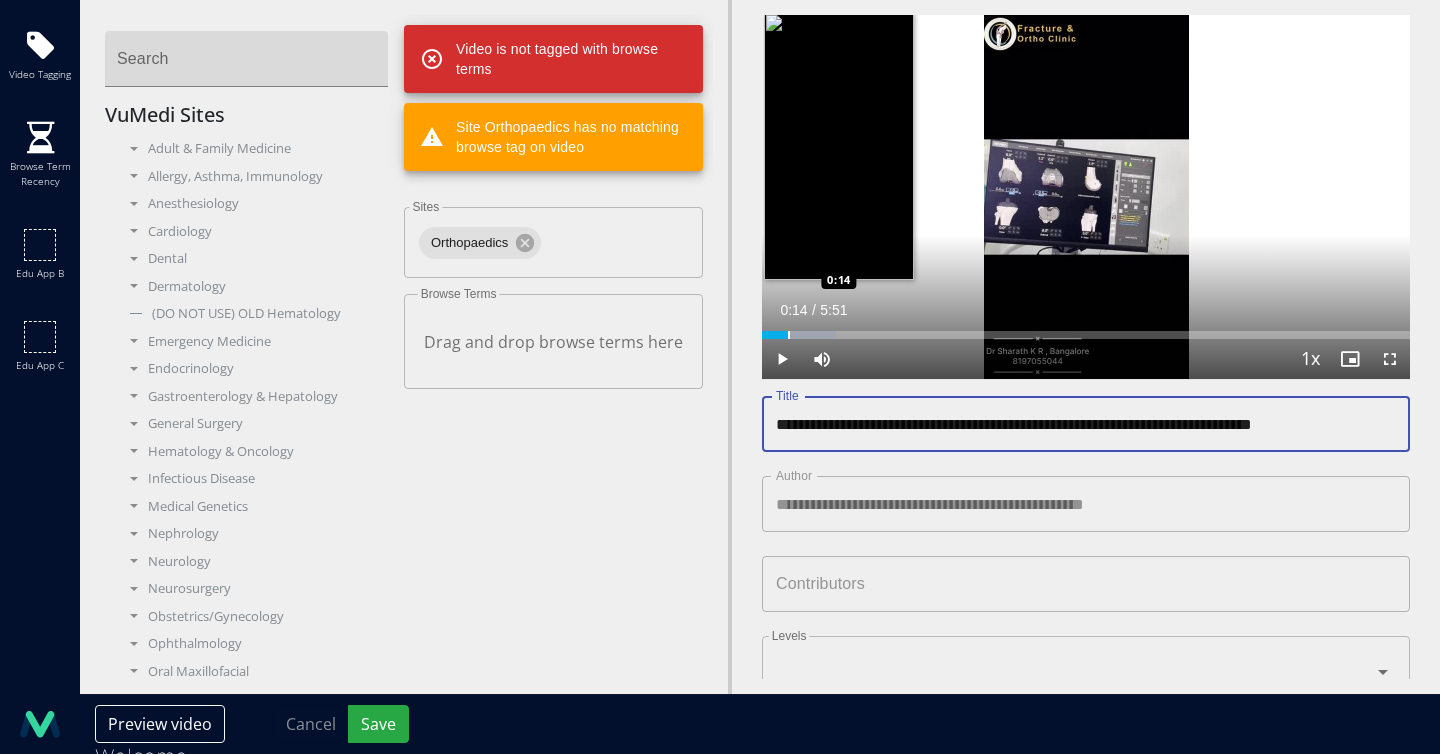 click at bounding box center (789, 335) 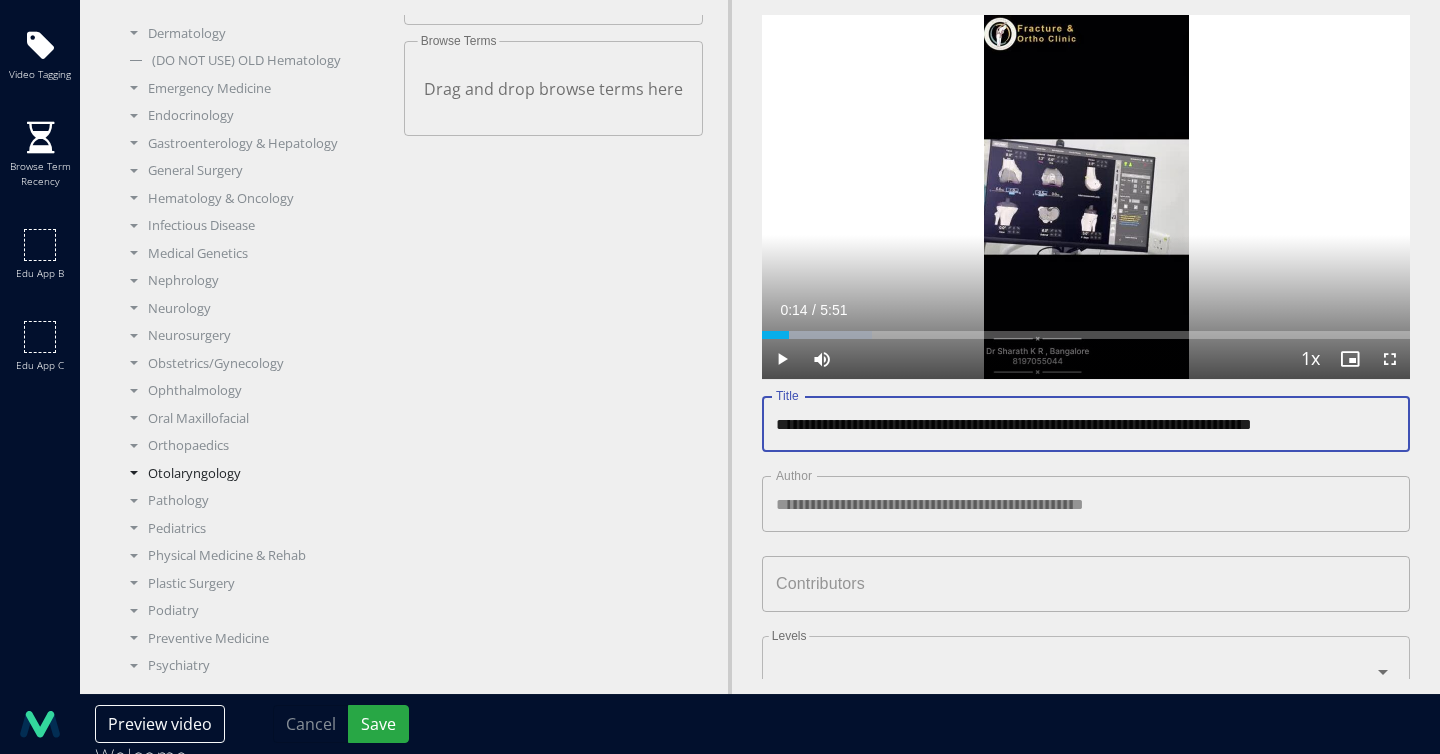 scroll, scrollTop: 277, scrollLeft: 0, axis: vertical 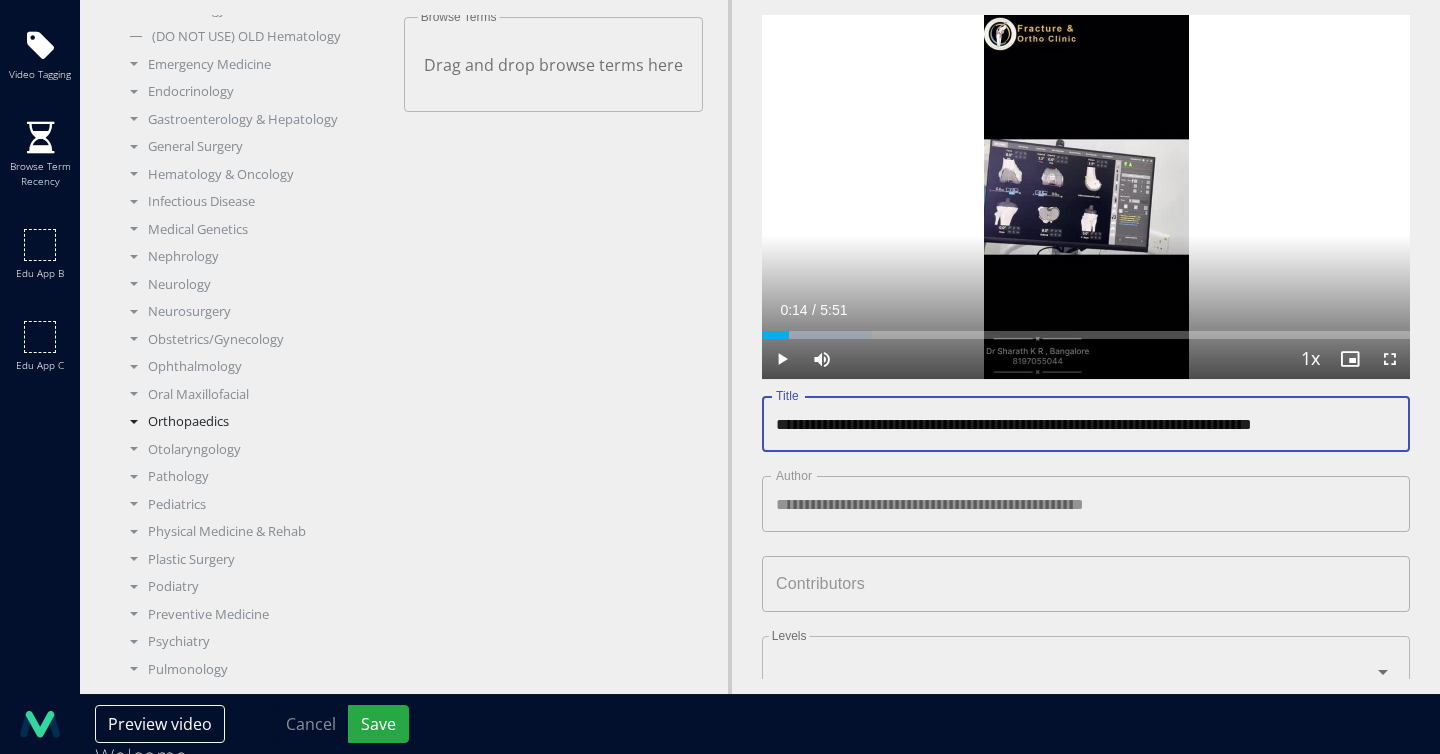 type on "**********" 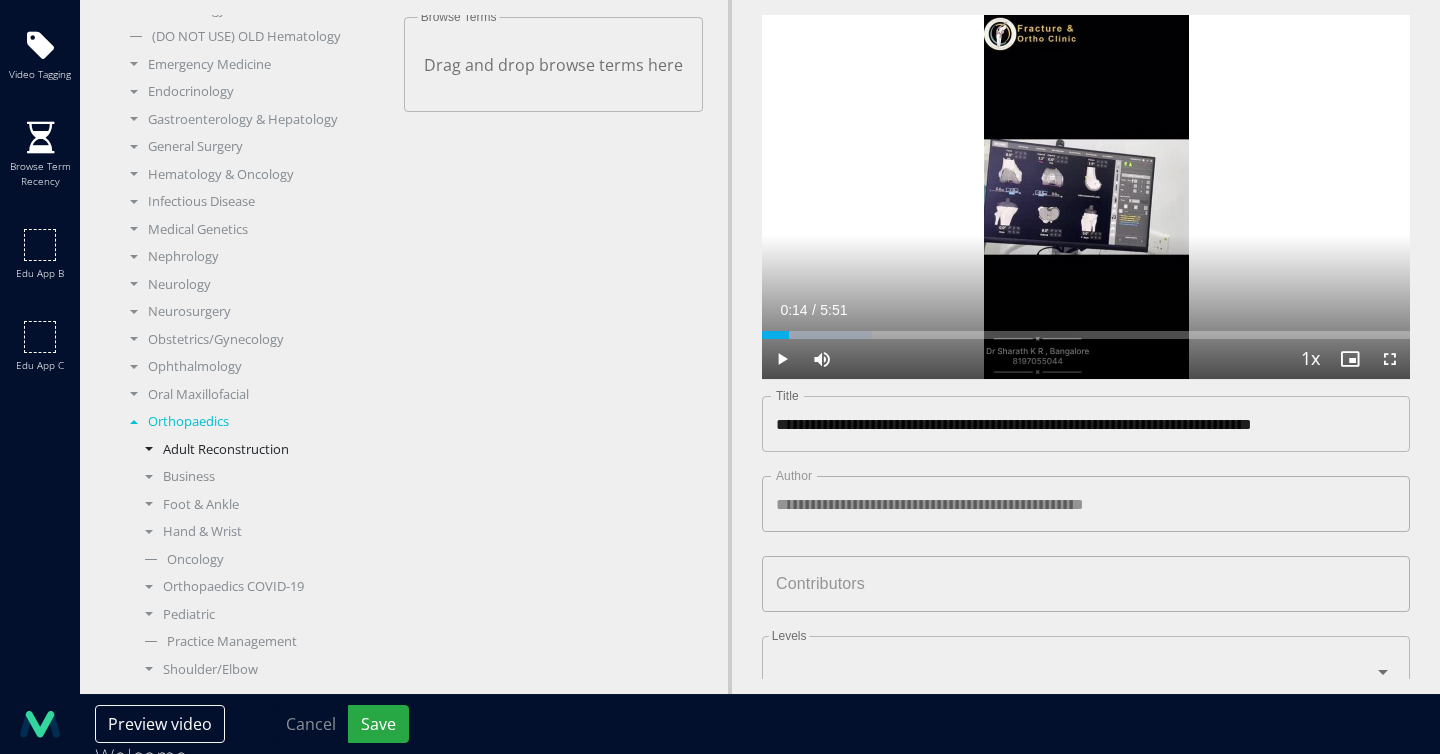 click on "Adult Reconstruction" at bounding box center (262, 450) 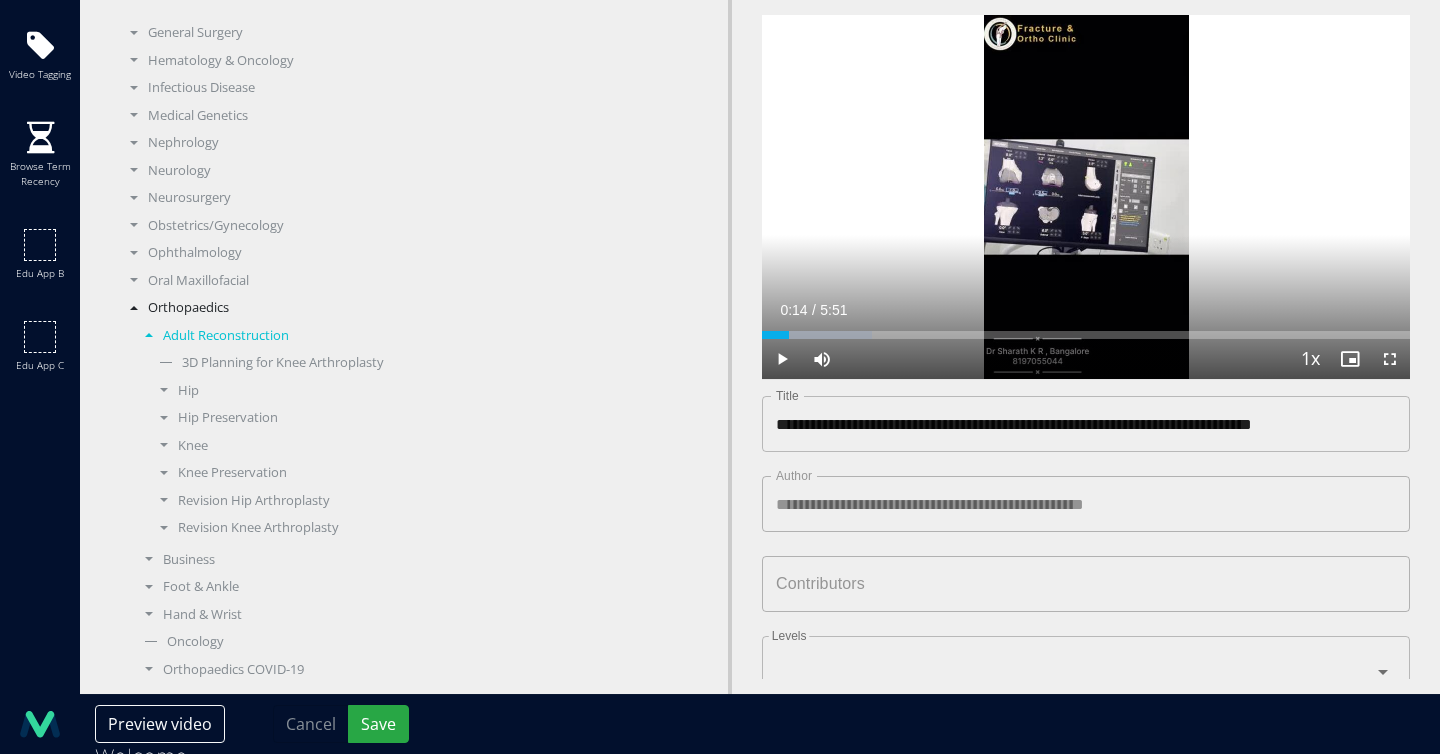 scroll, scrollTop: 401, scrollLeft: 0, axis: vertical 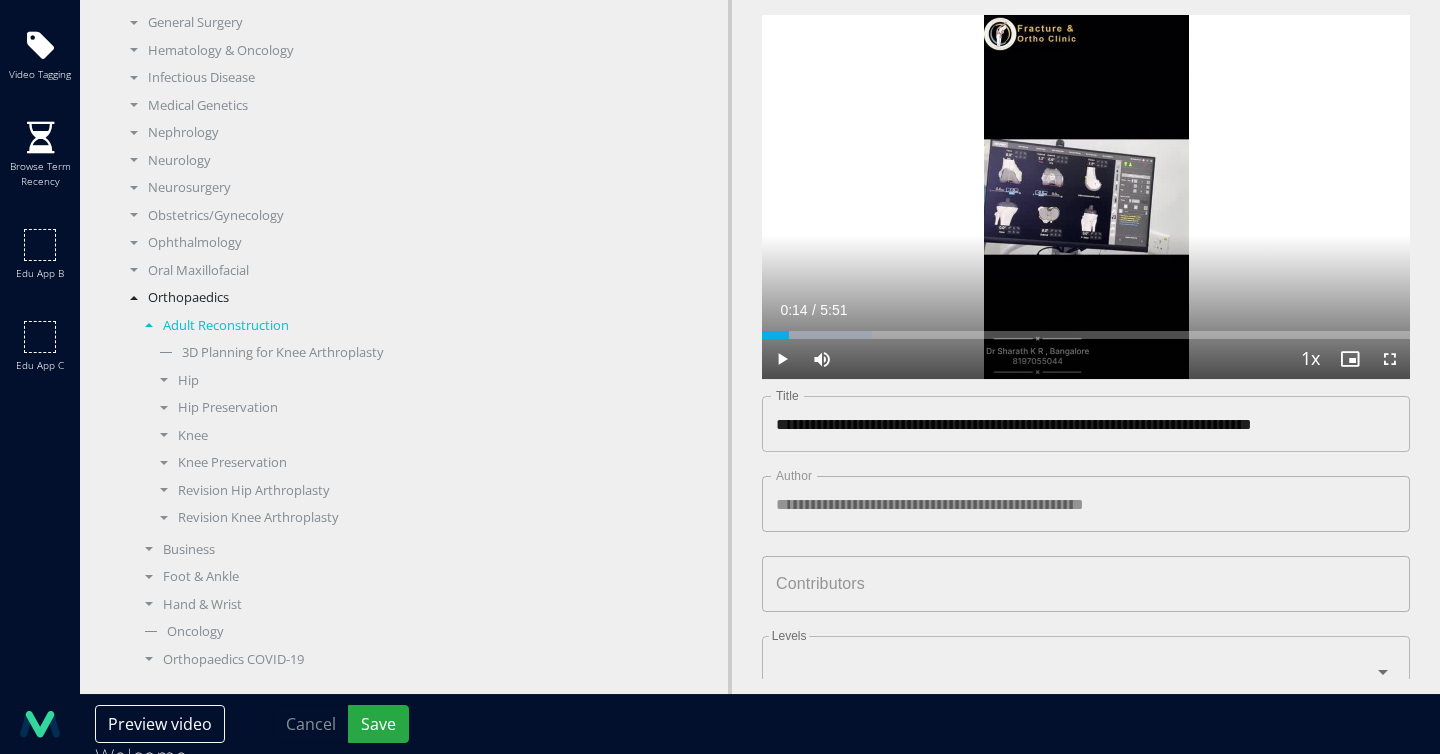 click on "Knee" at bounding box center (269, 436) 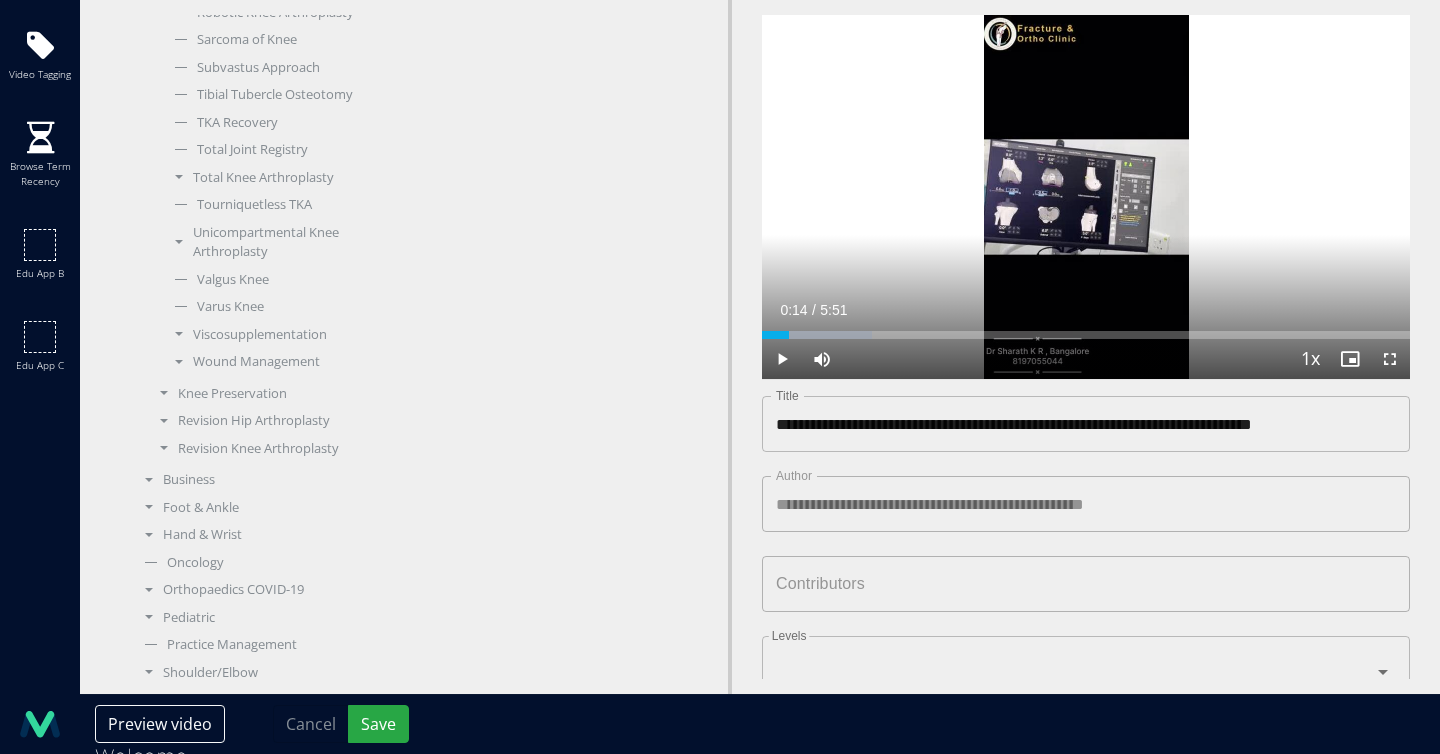 scroll, scrollTop: 2104, scrollLeft: 0, axis: vertical 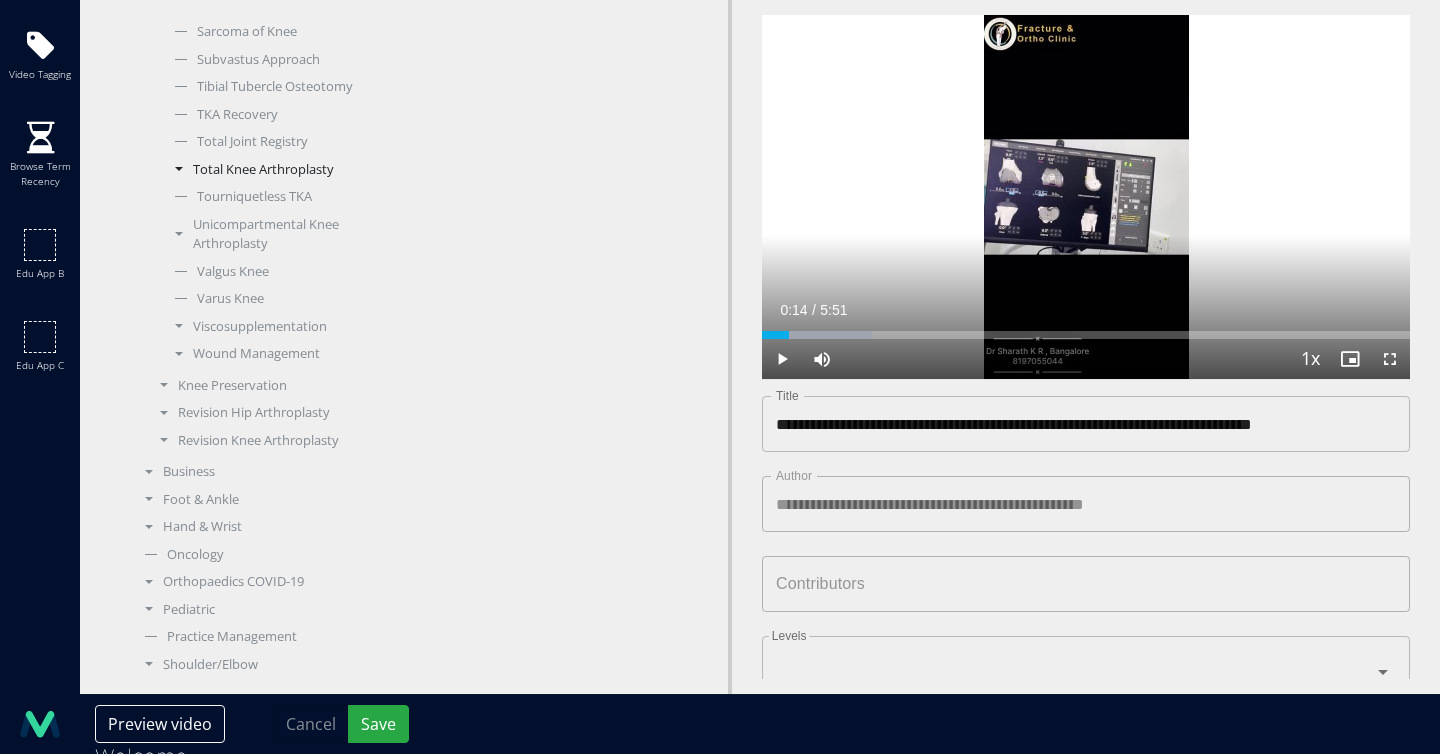 click on "Total Knee Arthroplasty" at bounding box center [277, 170] 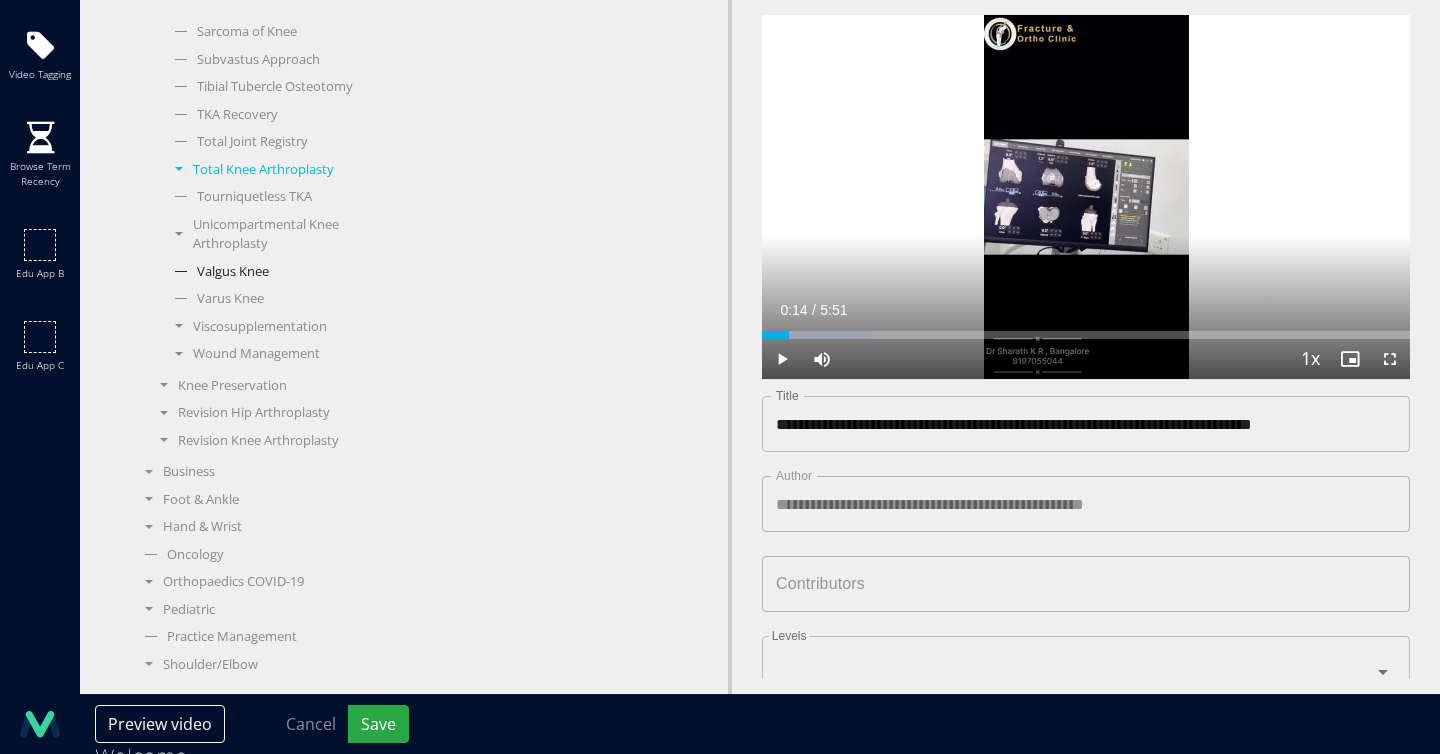 click on "Valgus Knee" at bounding box center (277, 272) 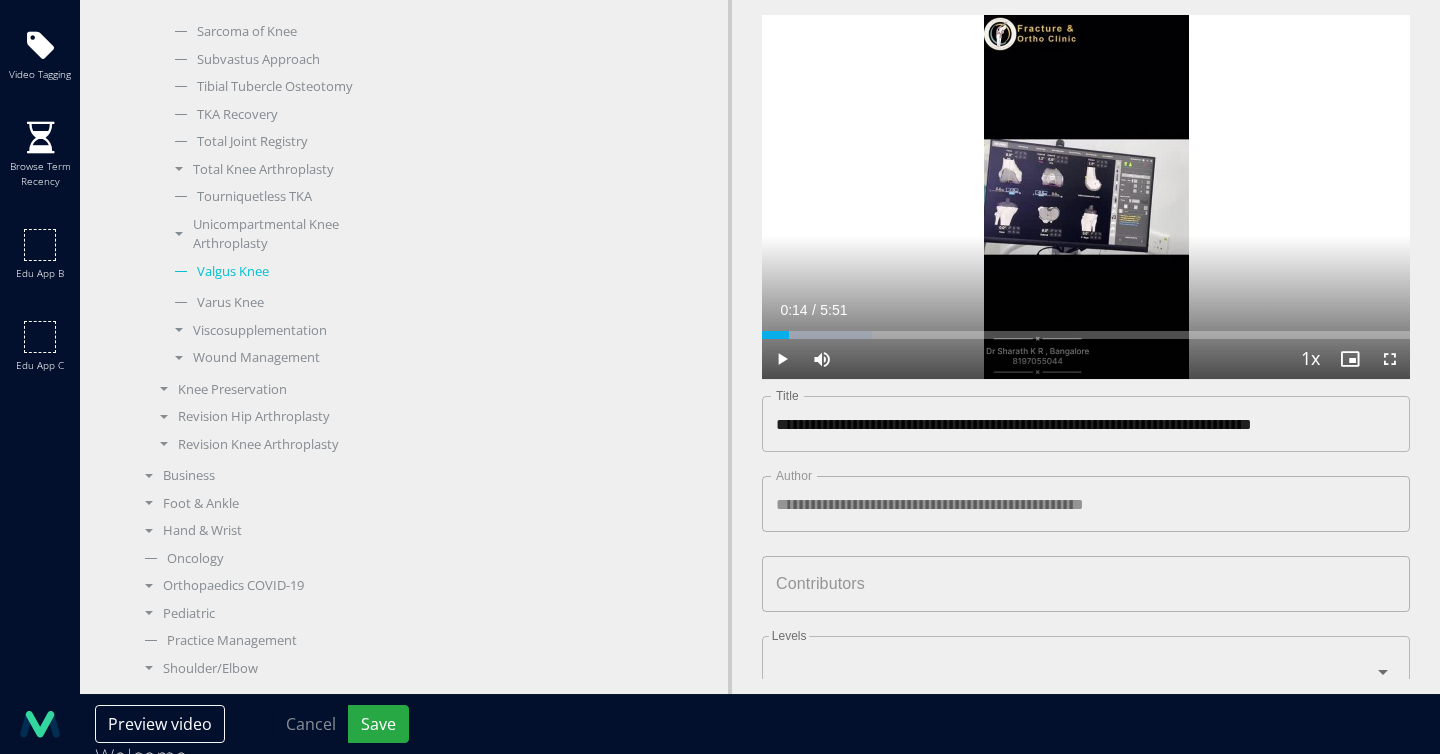 click on "Valgus Knee" at bounding box center (277, 272) 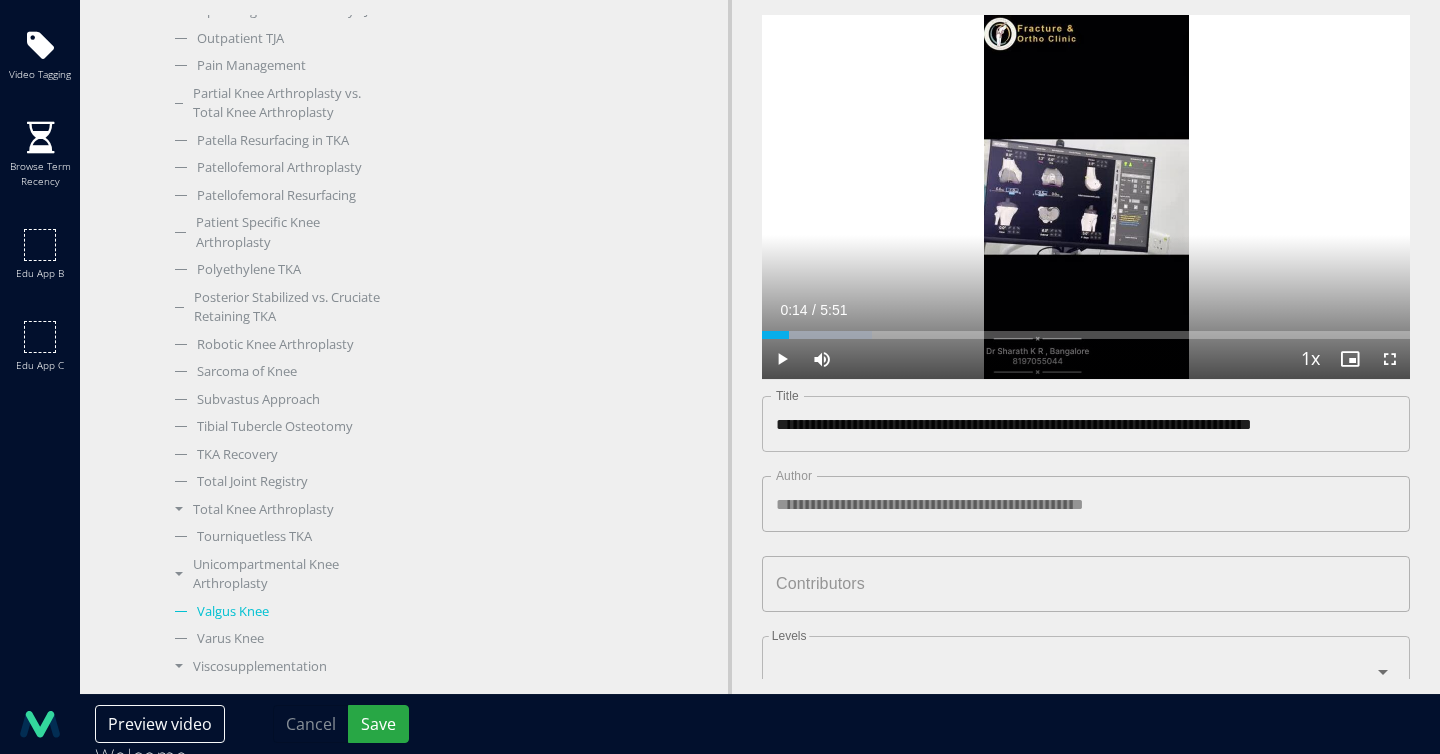 scroll, scrollTop: 1772, scrollLeft: 0, axis: vertical 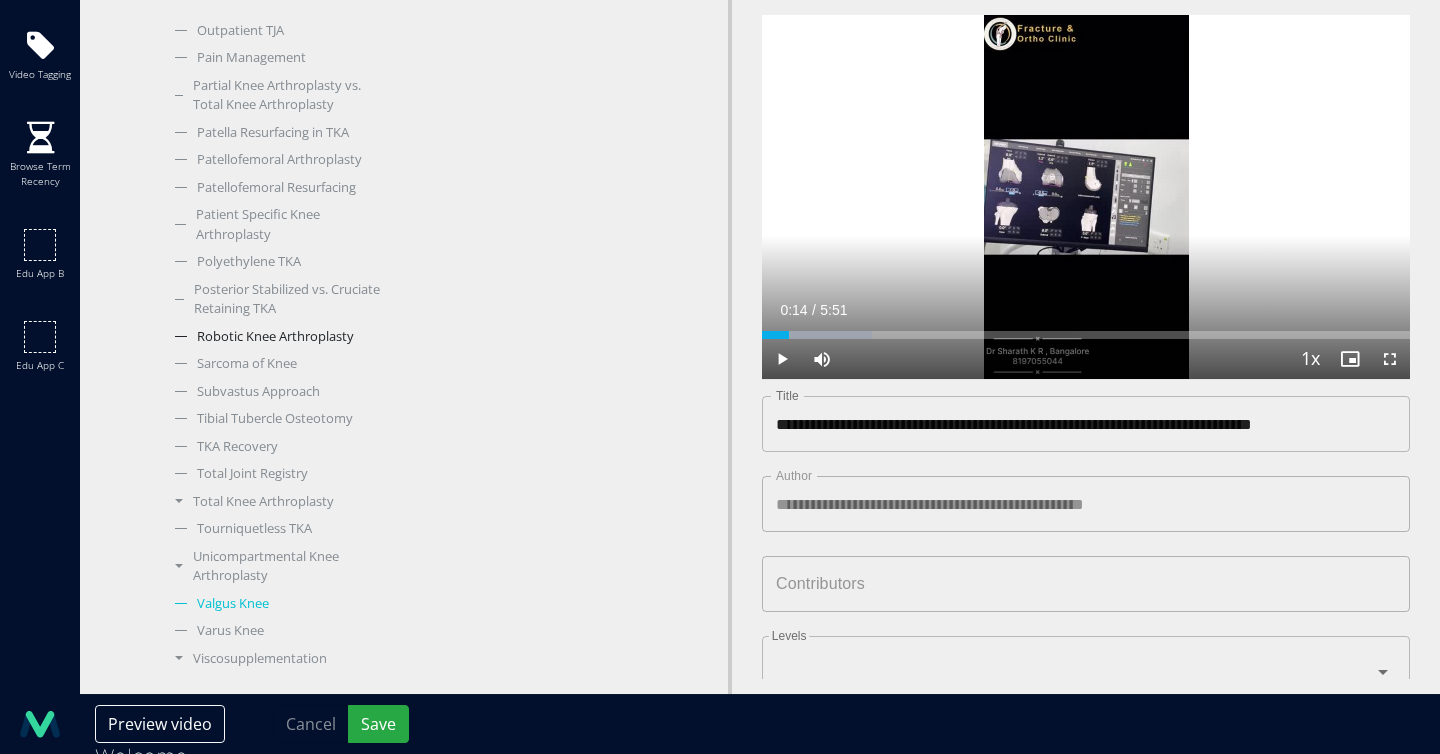 click on "Robotic Knee Arthroplasty" at bounding box center (277, 337) 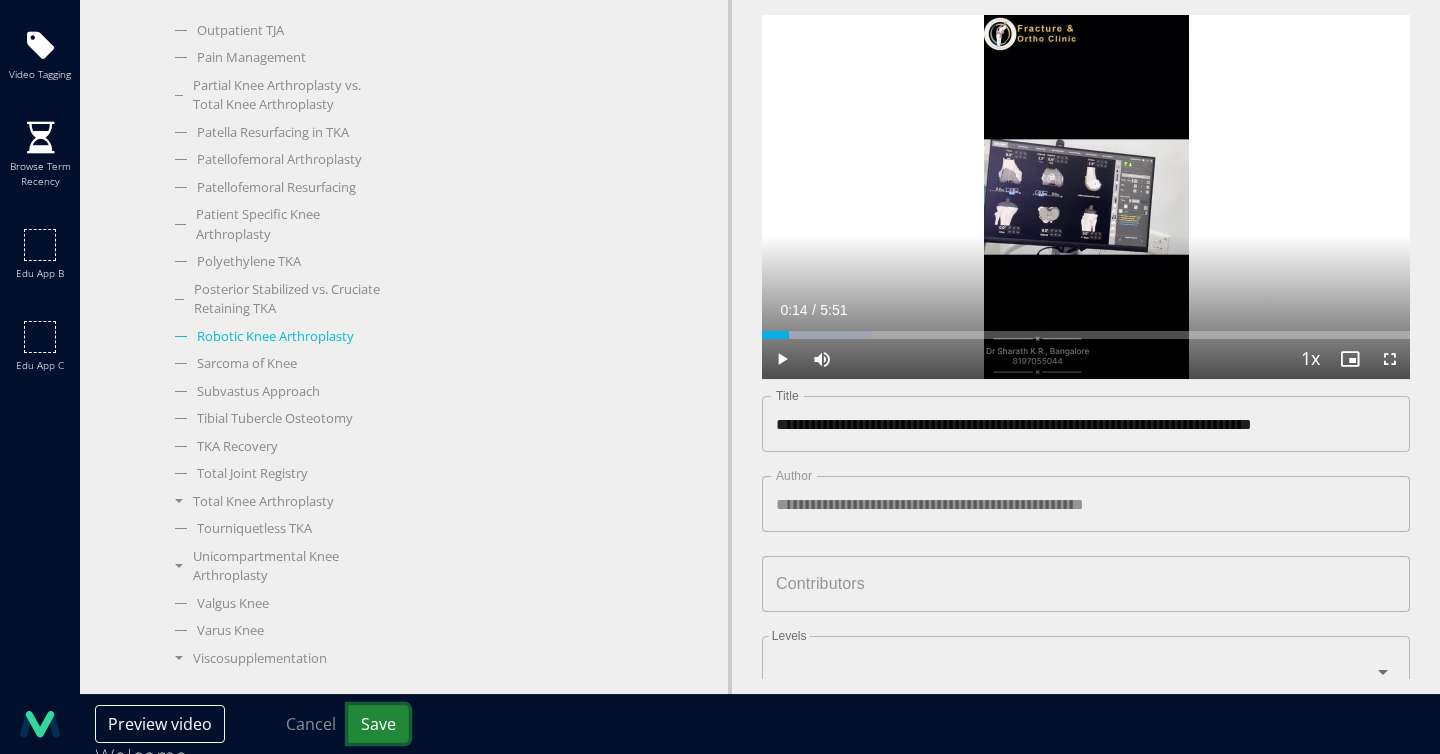 click on "Save" at bounding box center [378, 724] 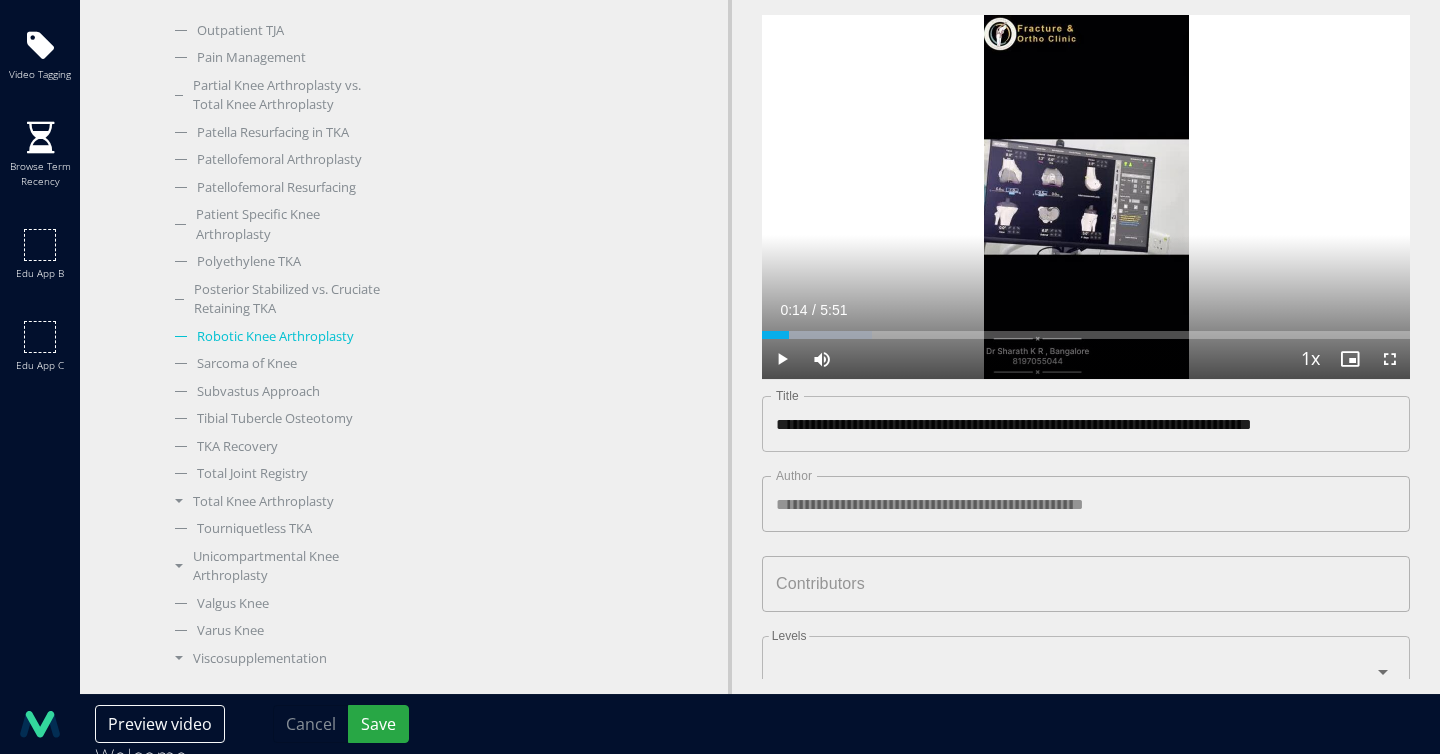 click on "**********" at bounding box center (1086, 424) 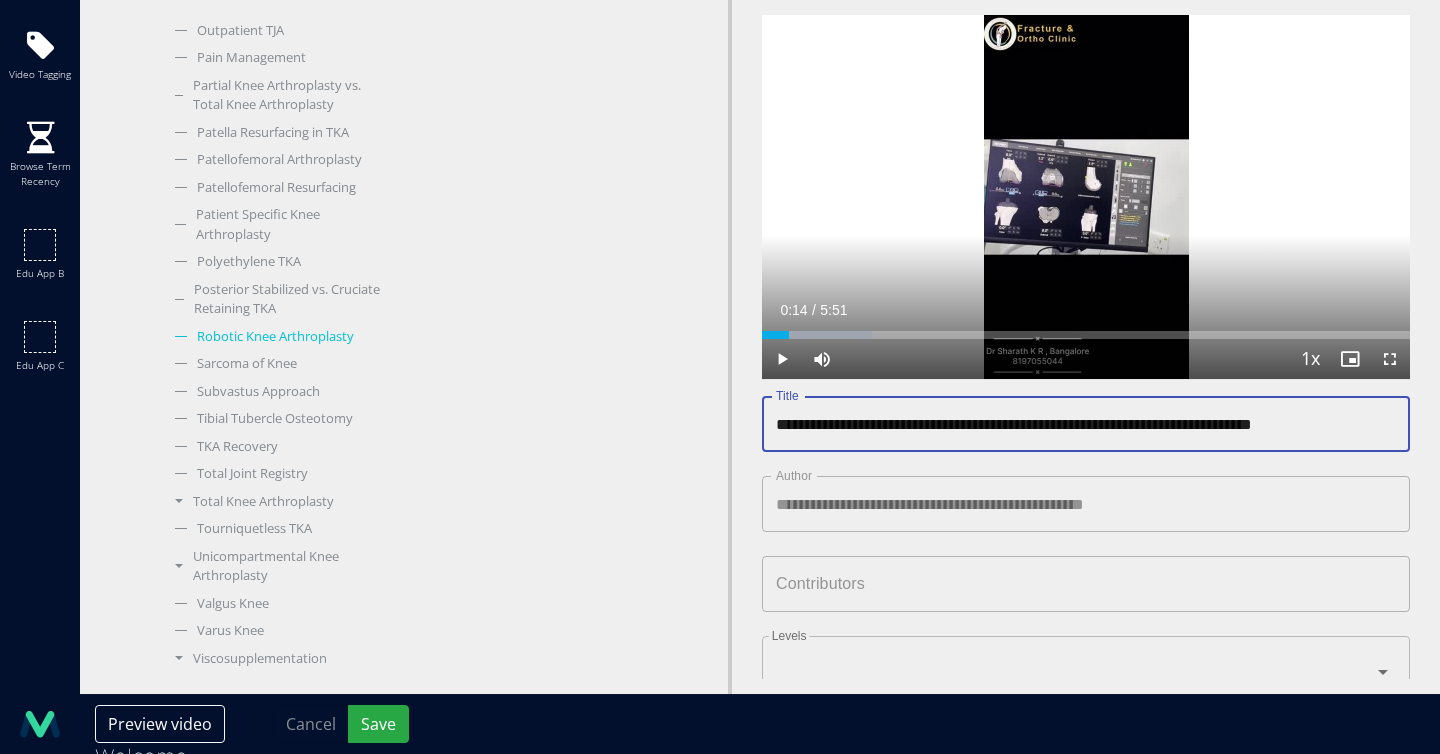 click on "**********" at bounding box center [1086, 424] 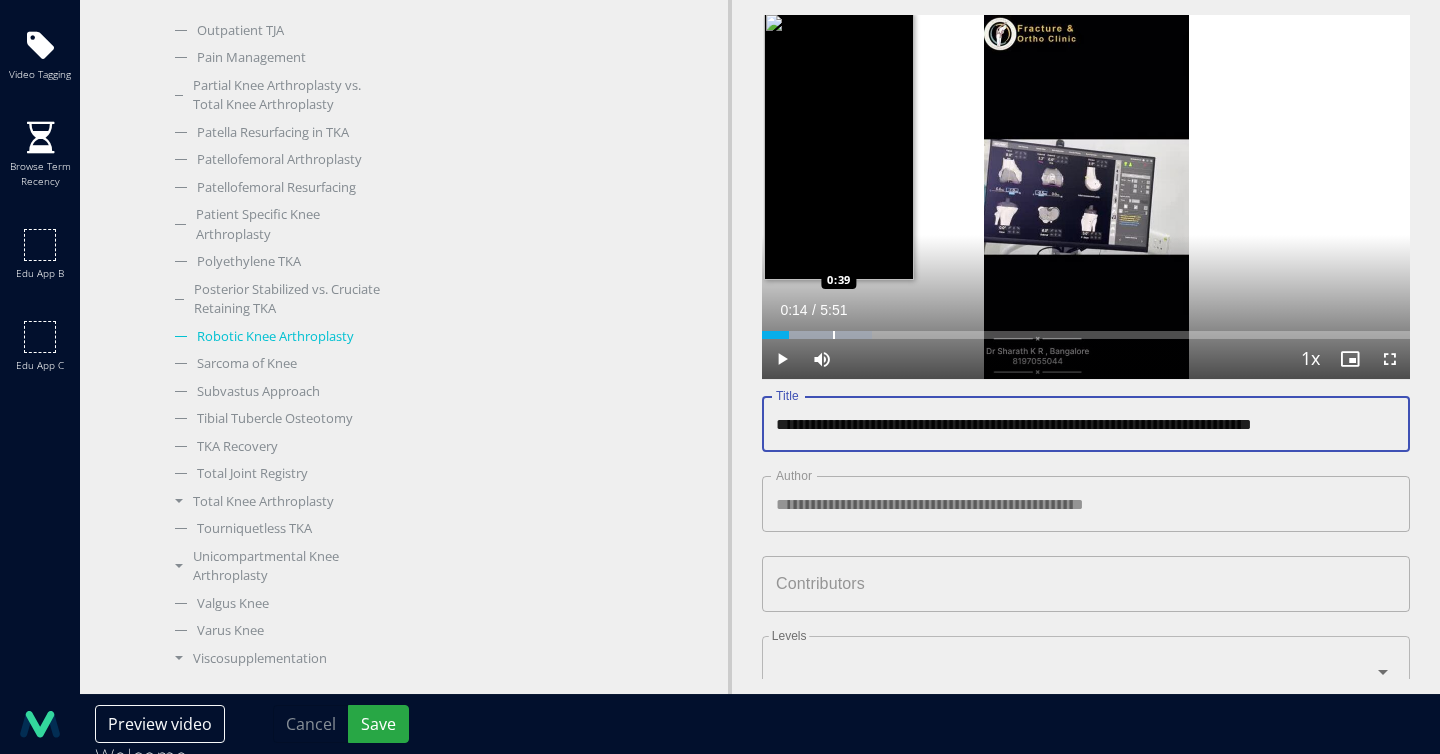 click at bounding box center [834, 335] 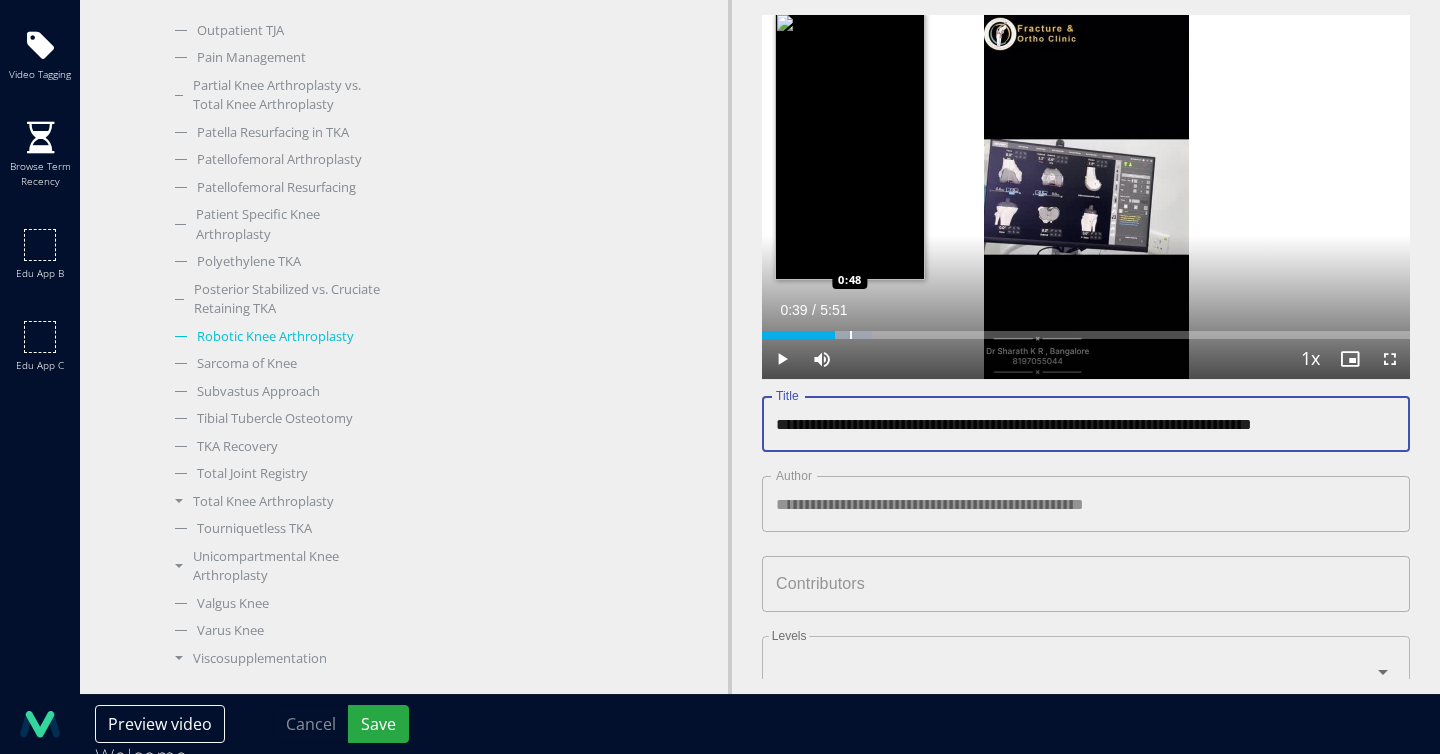 click at bounding box center [851, 335] 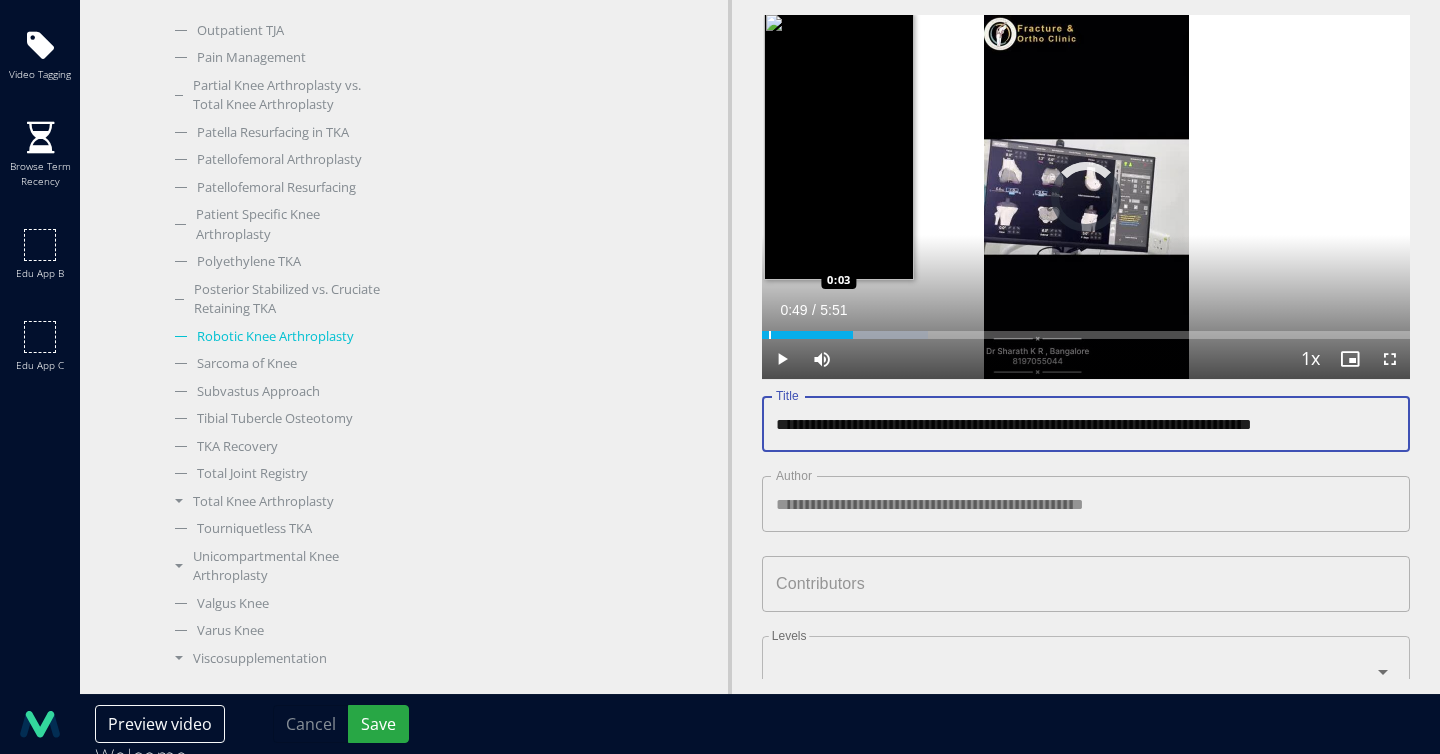 click at bounding box center [770, 335] 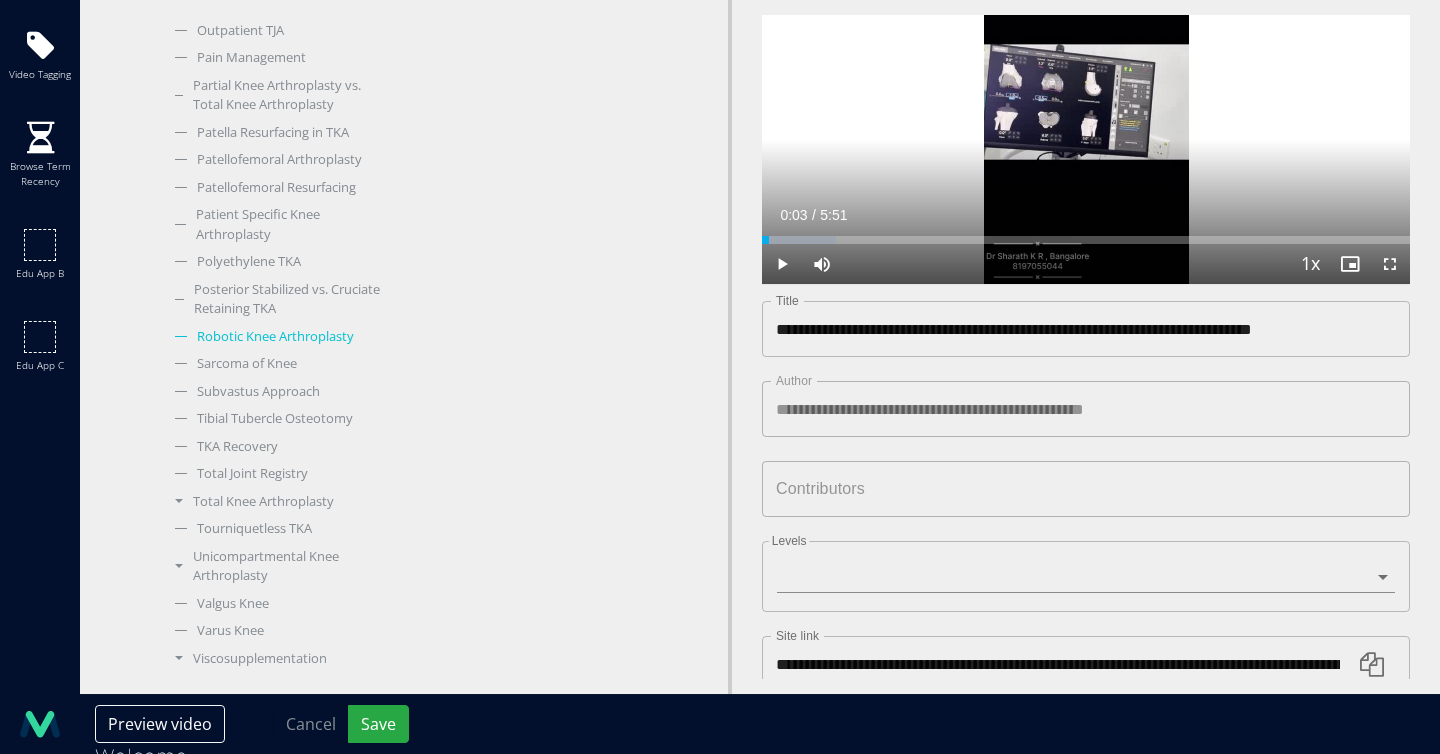 scroll, scrollTop: 316, scrollLeft: 0, axis: vertical 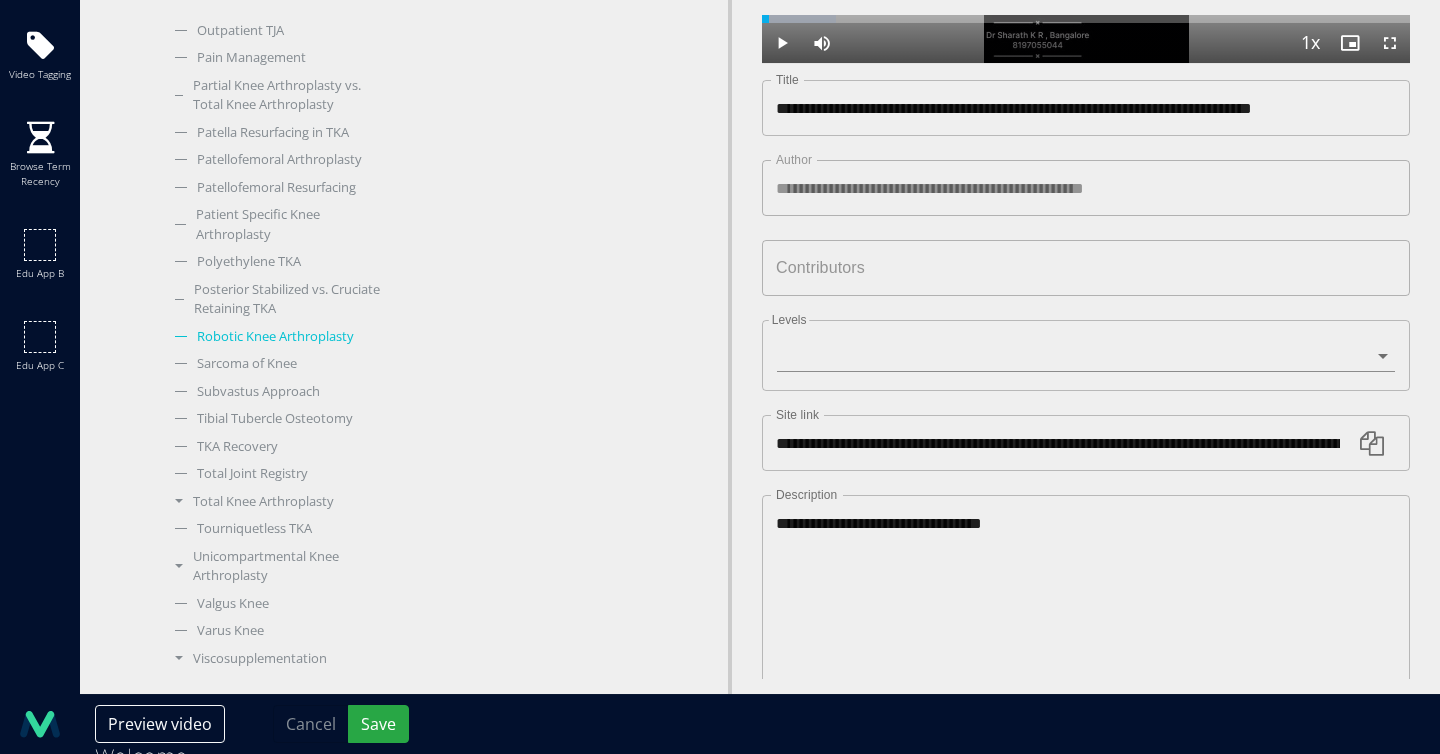 click at bounding box center (1372, 443) 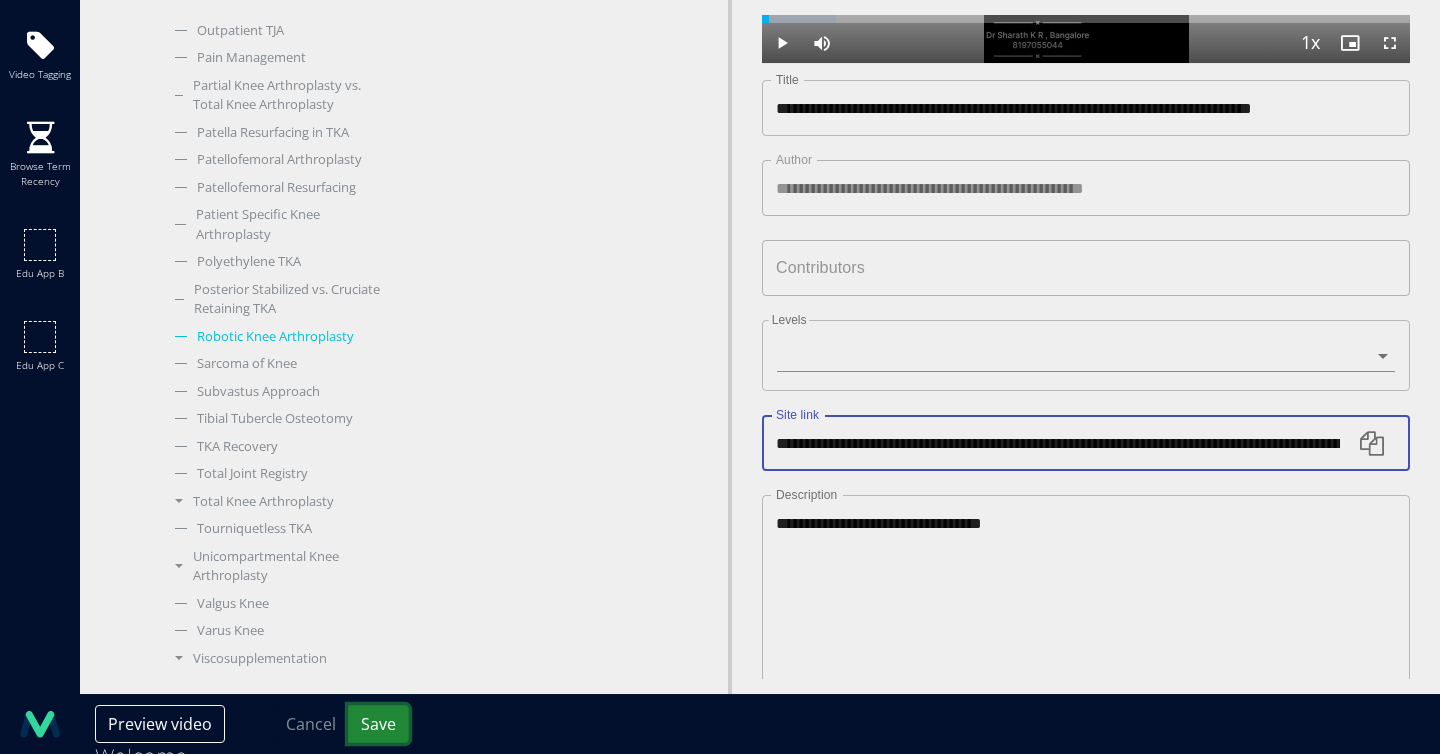 click on "Save" at bounding box center (378, 724) 